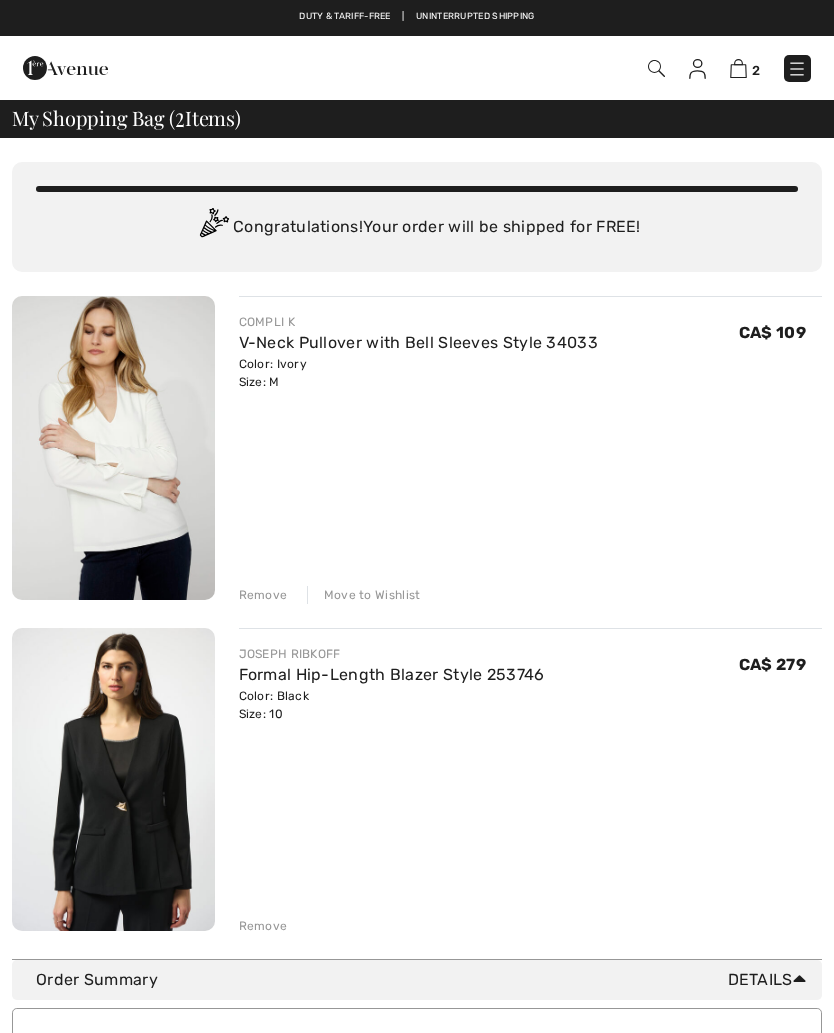 scroll, scrollTop: 0, scrollLeft: 0, axis: both 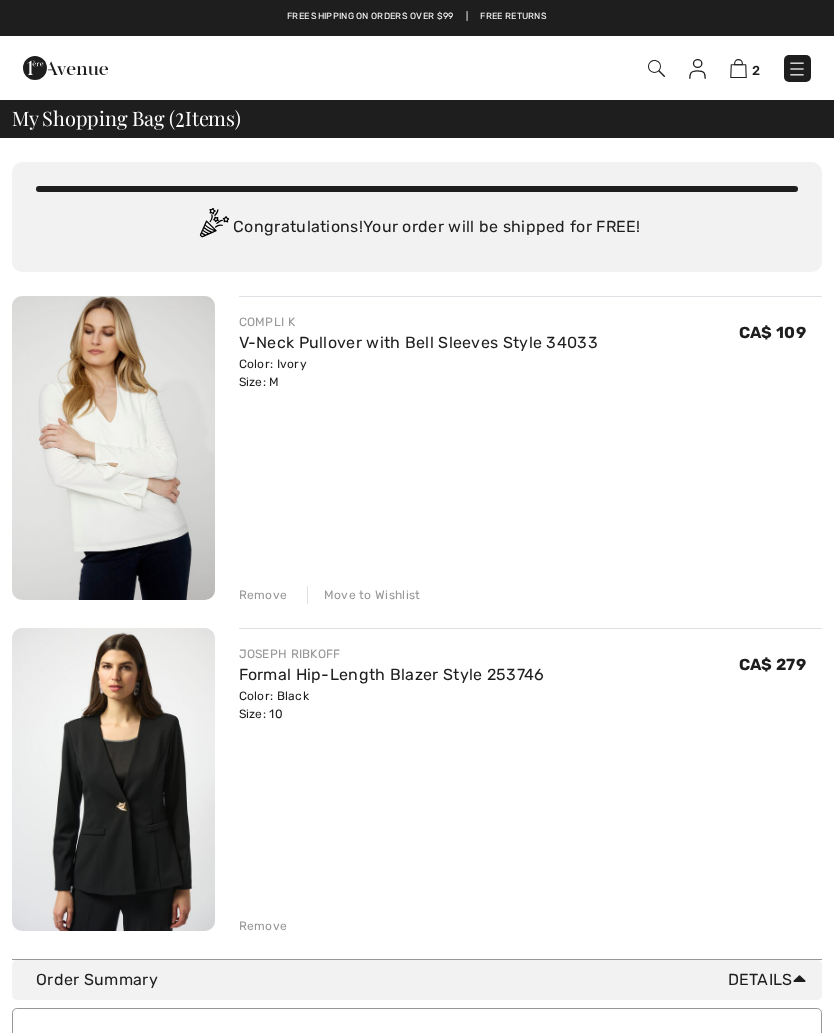 click on "2
Checkout" at bounding box center (587, 68) 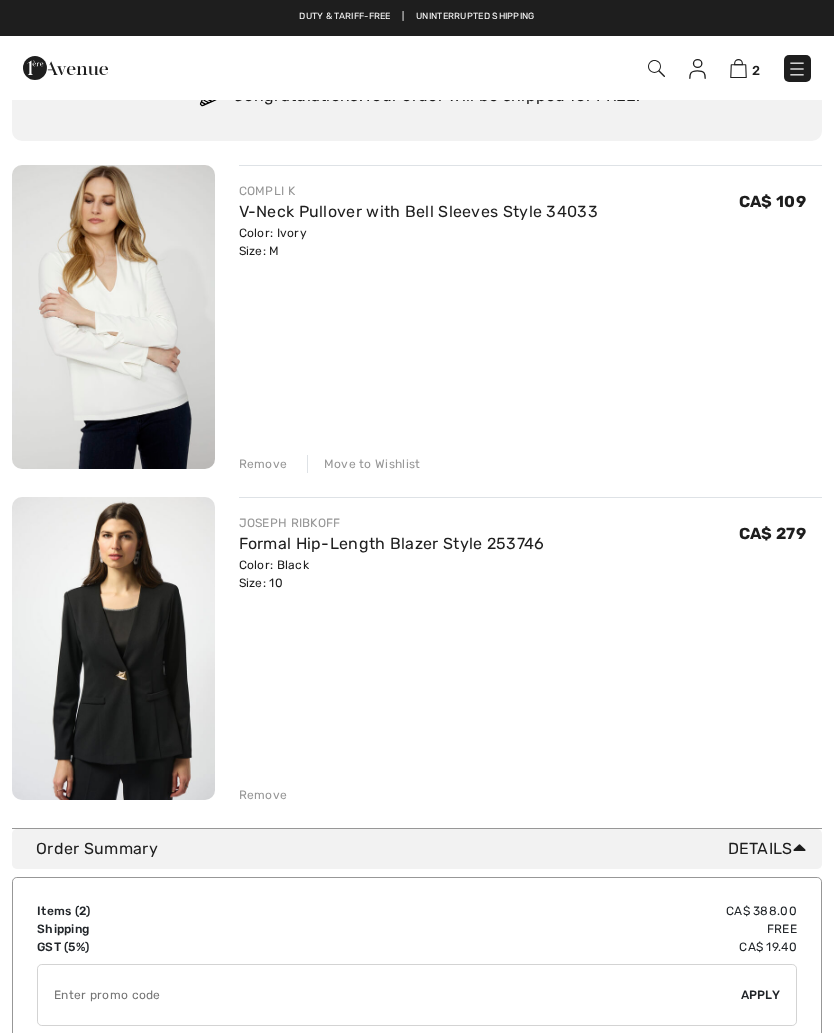 scroll, scrollTop: 0, scrollLeft: 0, axis: both 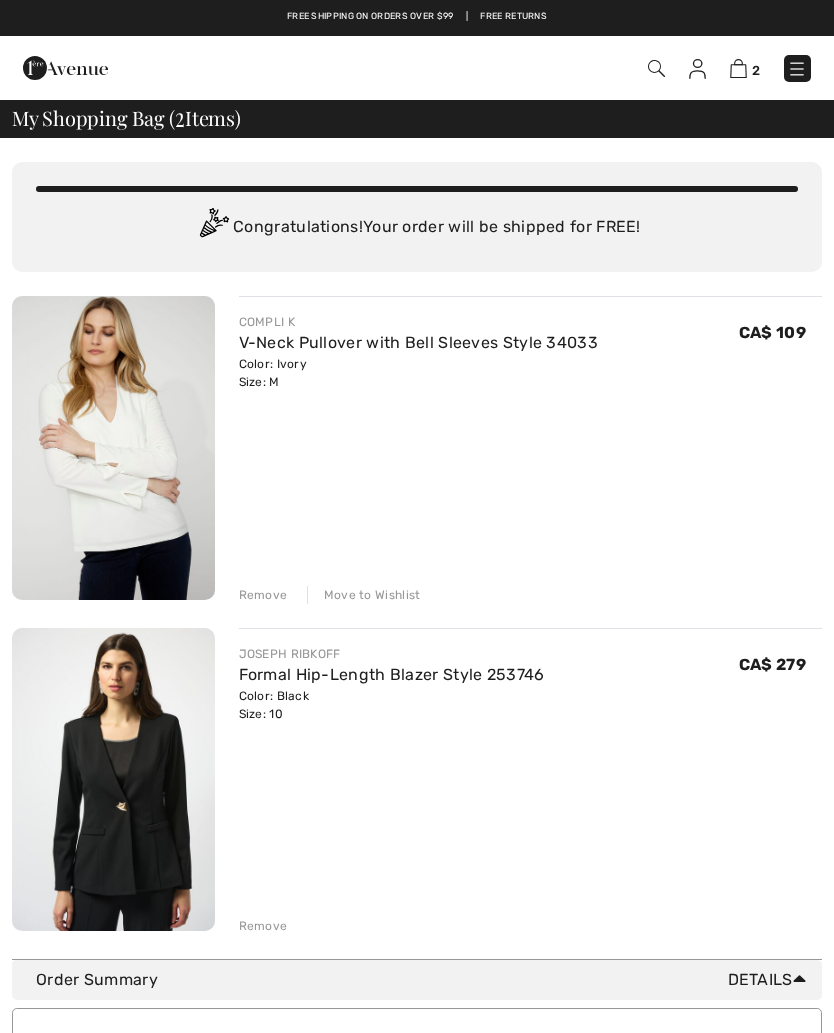 click at bounding box center (697, 69) 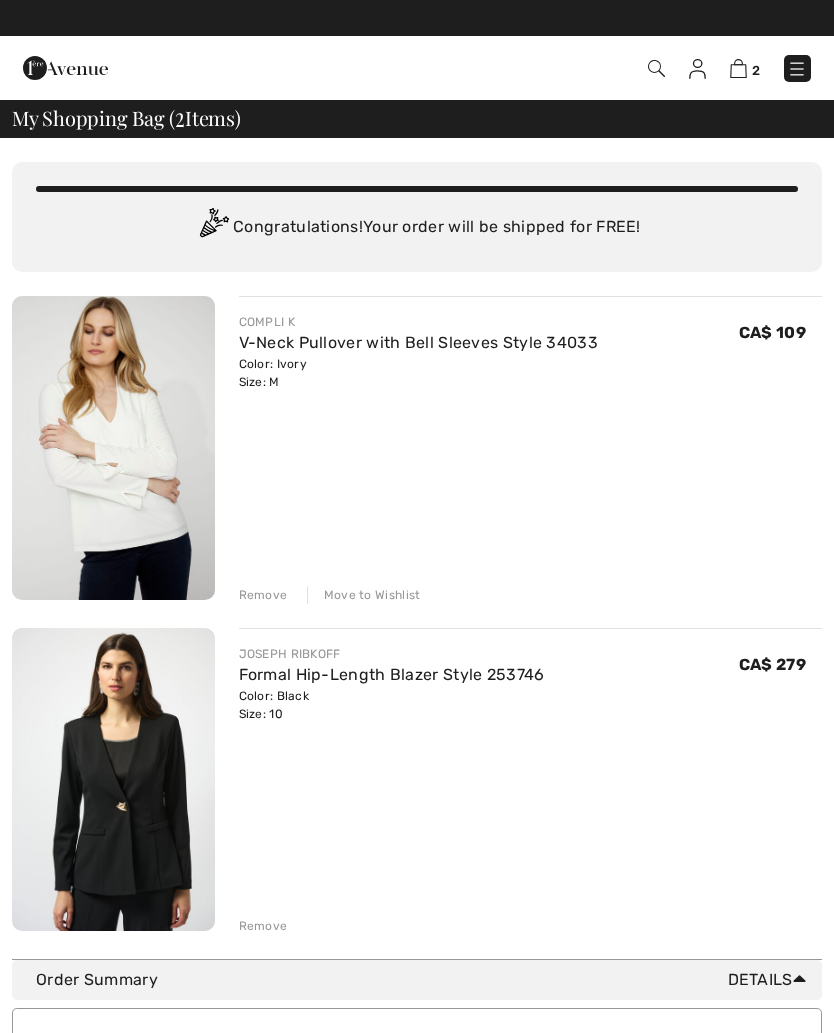 click at bounding box center (697, 69) 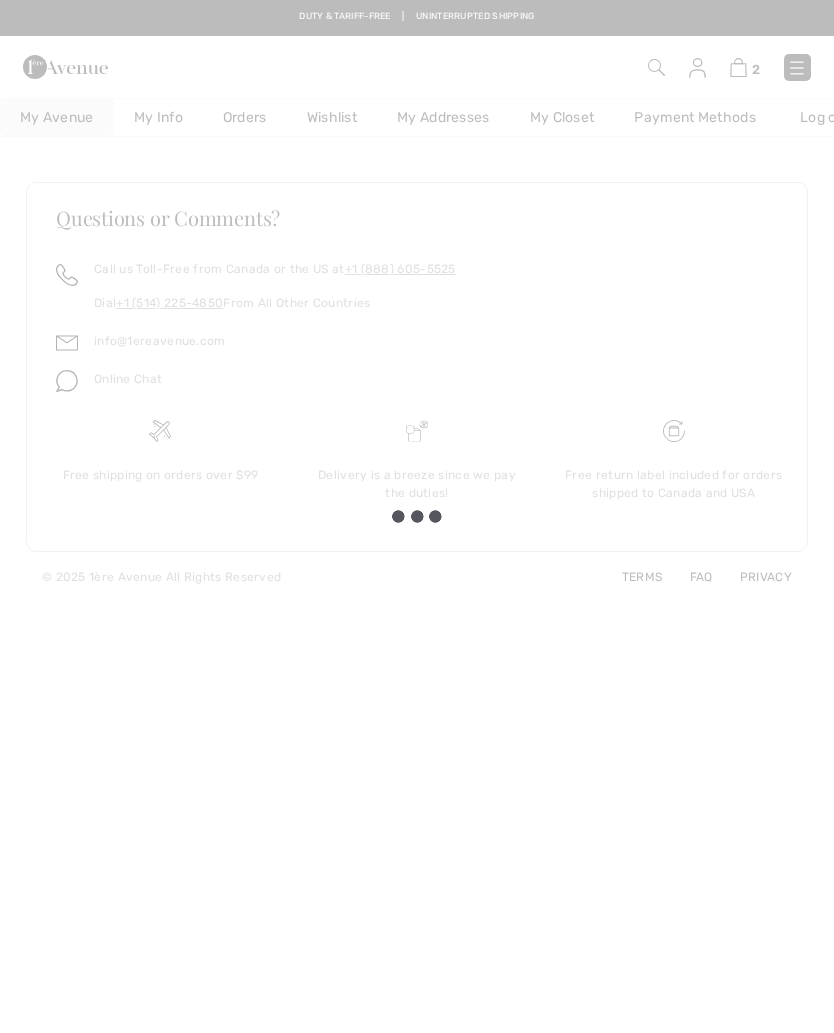 scroll, scrollTop: 0, scrollLeft: 0, axis: both 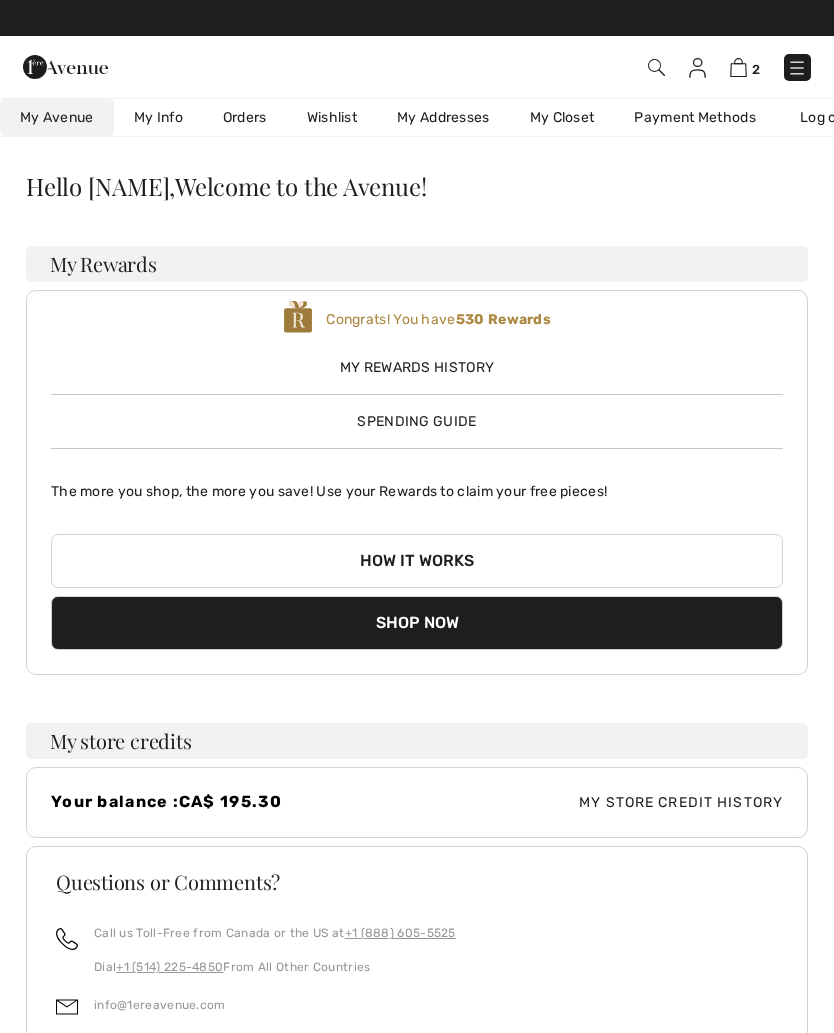 click at bounding box center (797, 68) 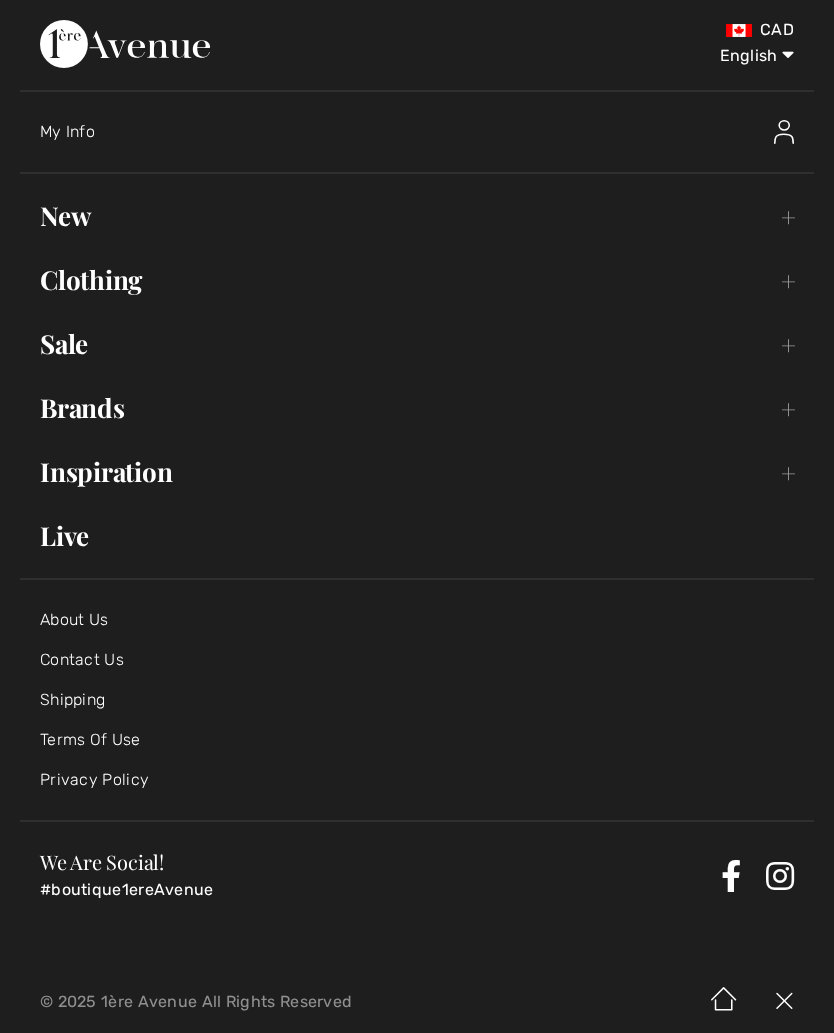 click at bounding box center [784, 132] 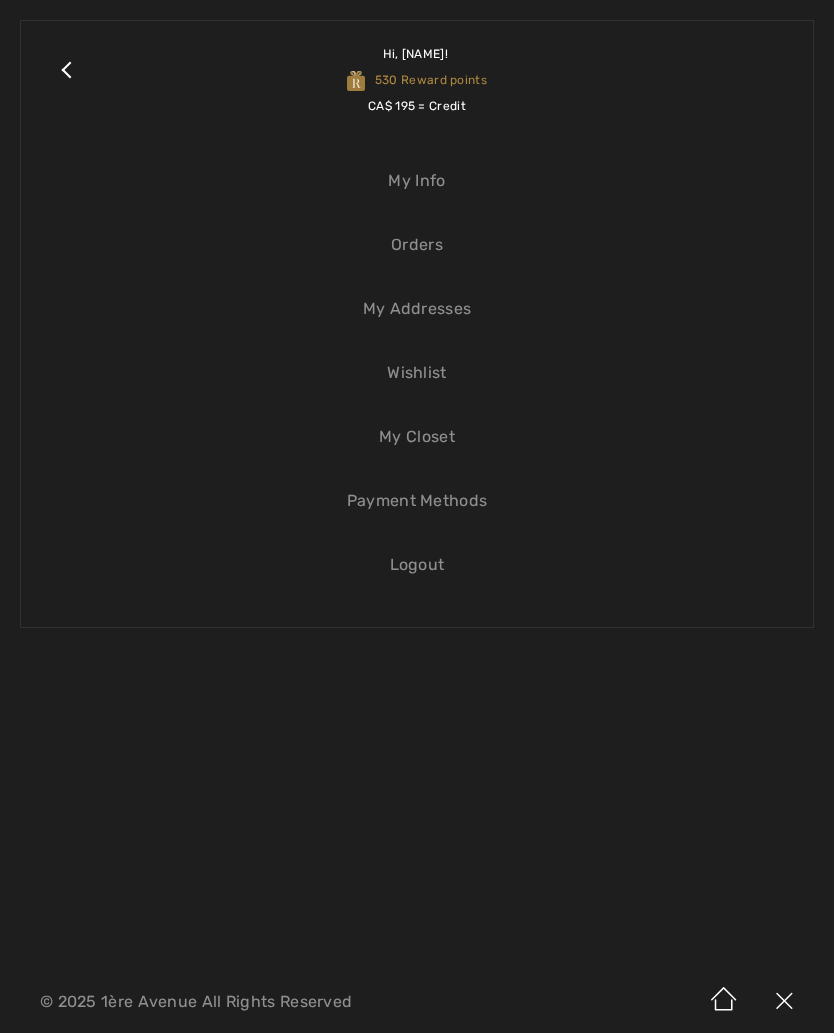 click on "Wishlist" at bounding box center (417, 373) 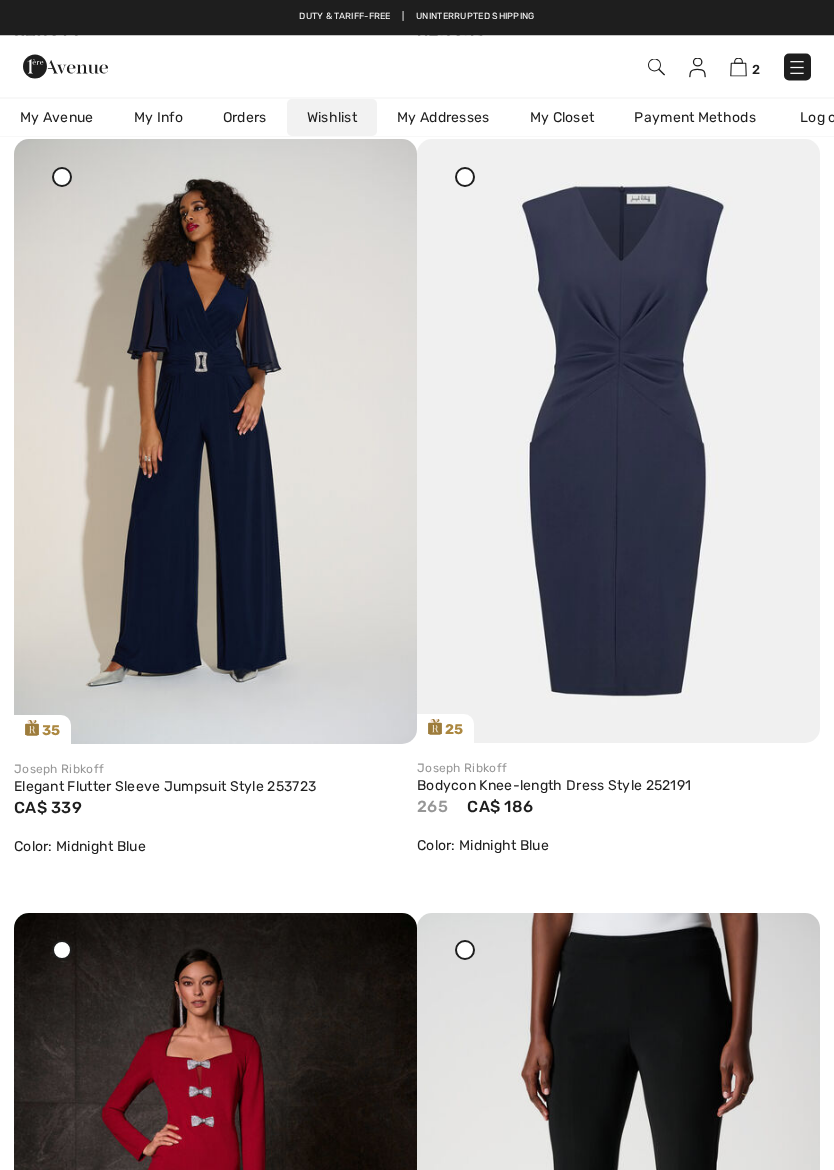 scroll, scrollTop: 2536, scrollLeft: 0, axis: vertical 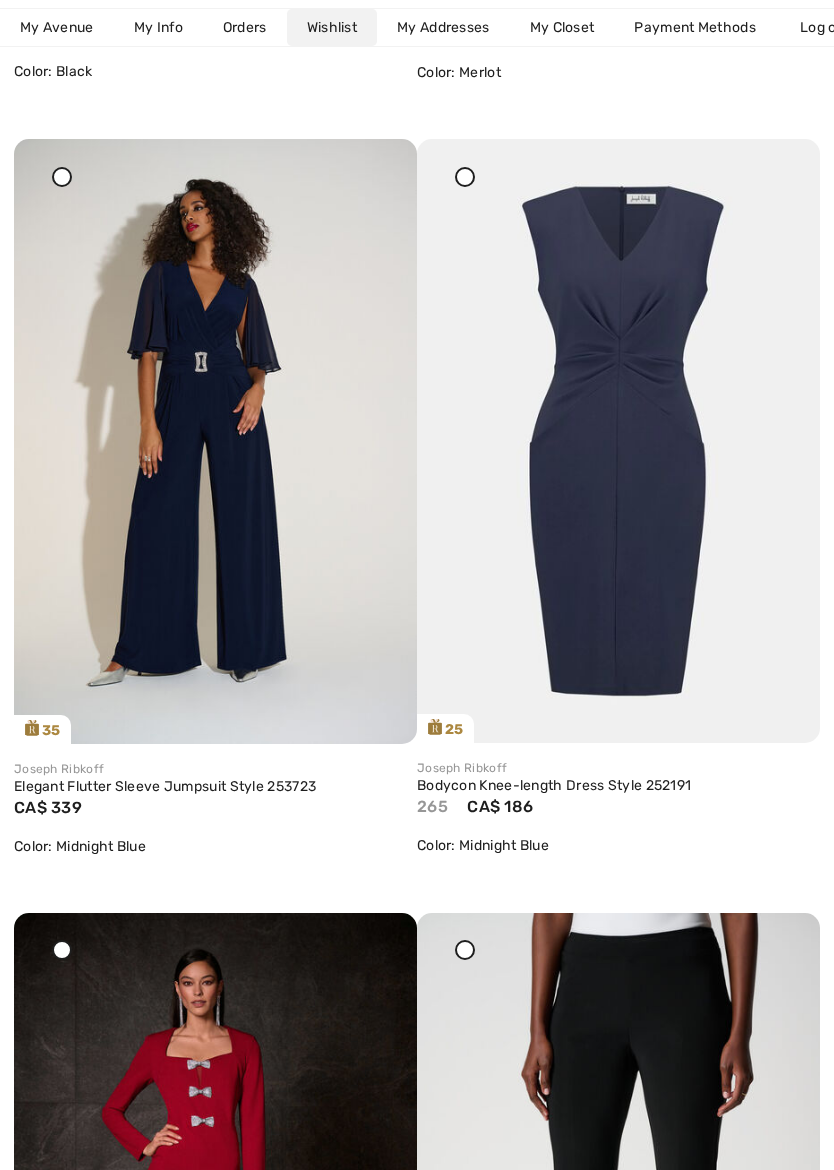 click at bounding box center (62, 177) 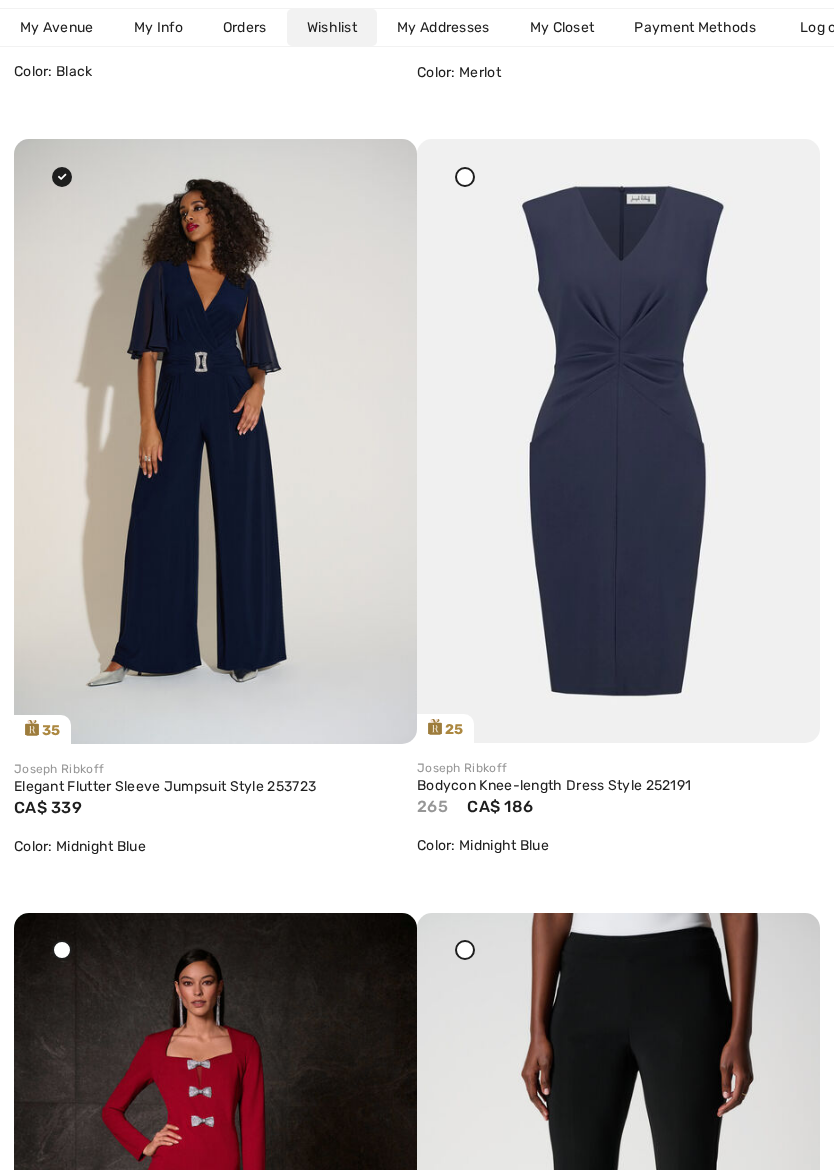 click at bounding box center [378, 153] 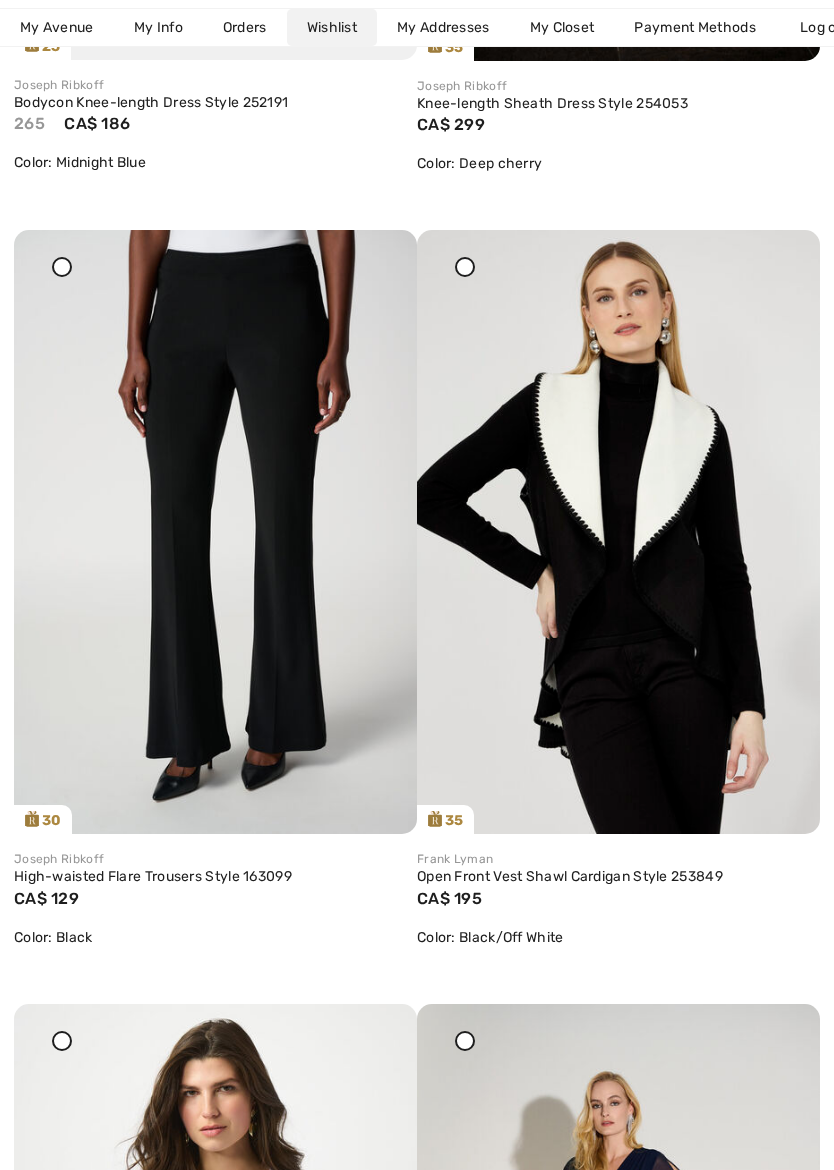 scroll, scrollTop: 3222, scrollLeft: 0, axis: vertical 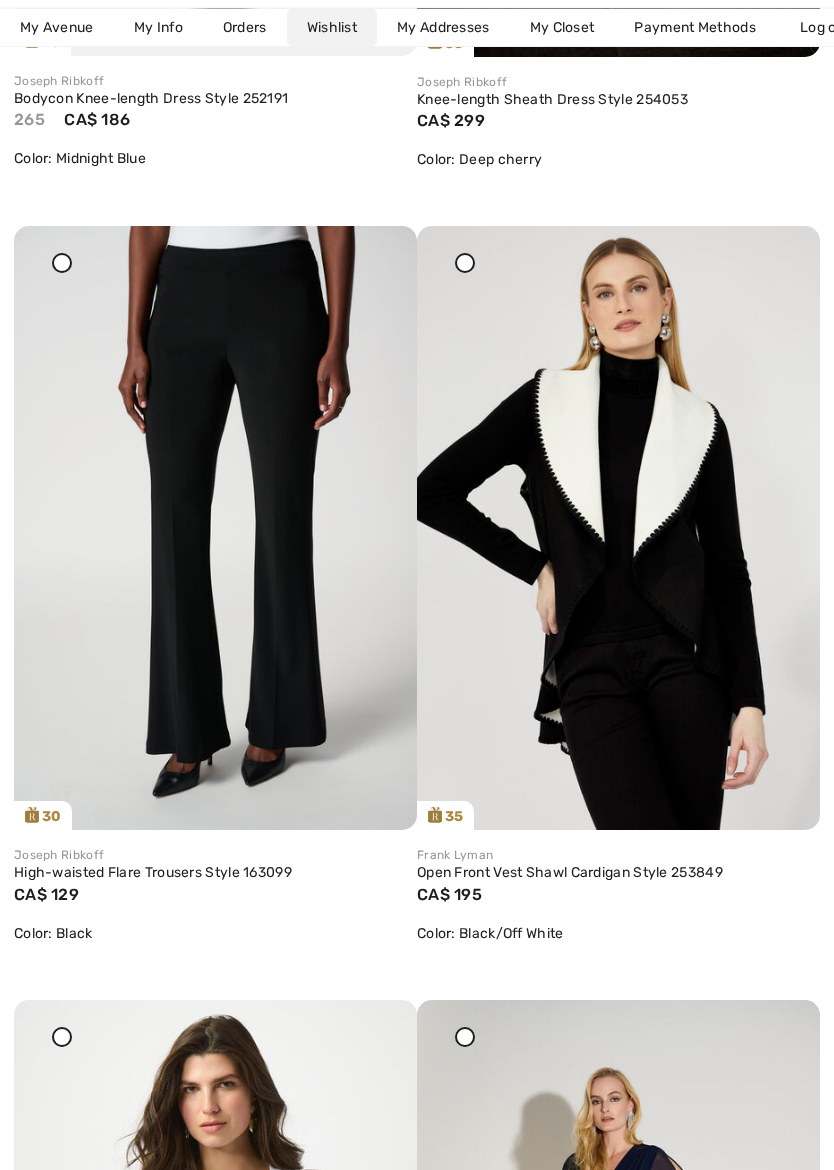 click at bounding box center (465, 264) 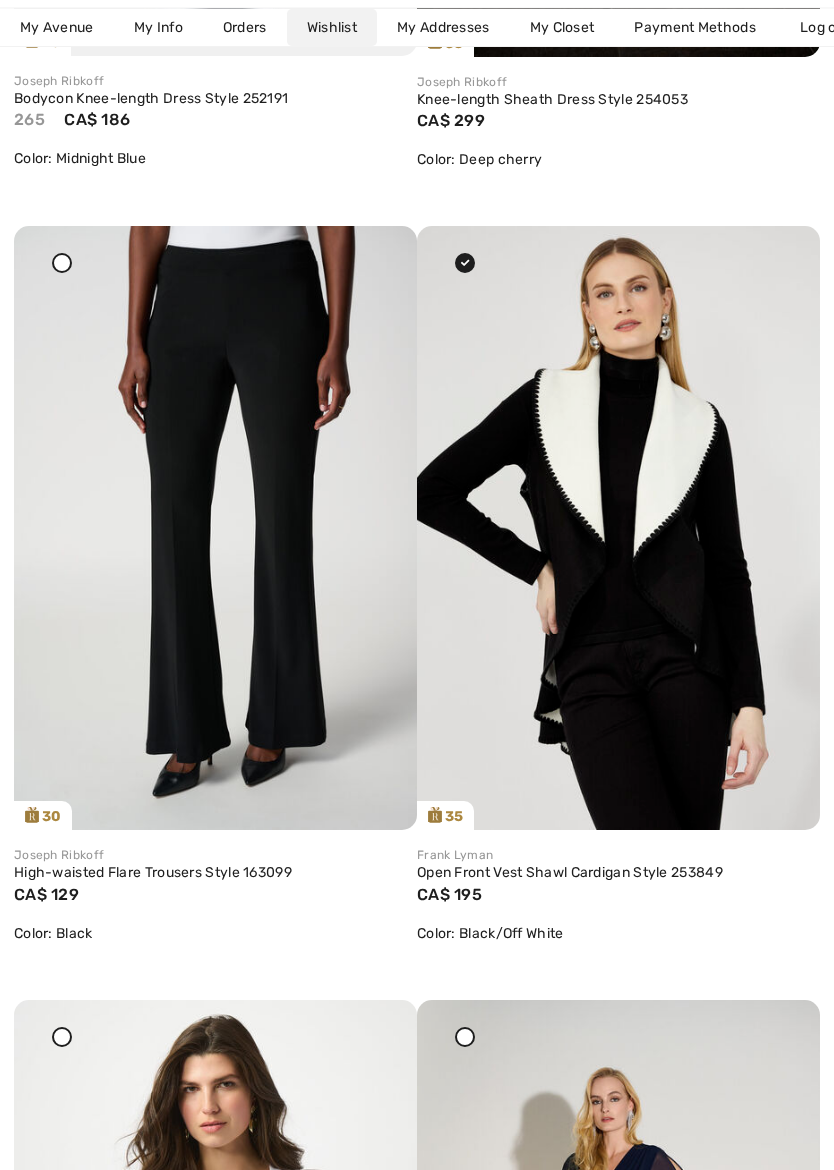 scroll, scrollTop: 3223, scrollLeft: 0, axis: vertical 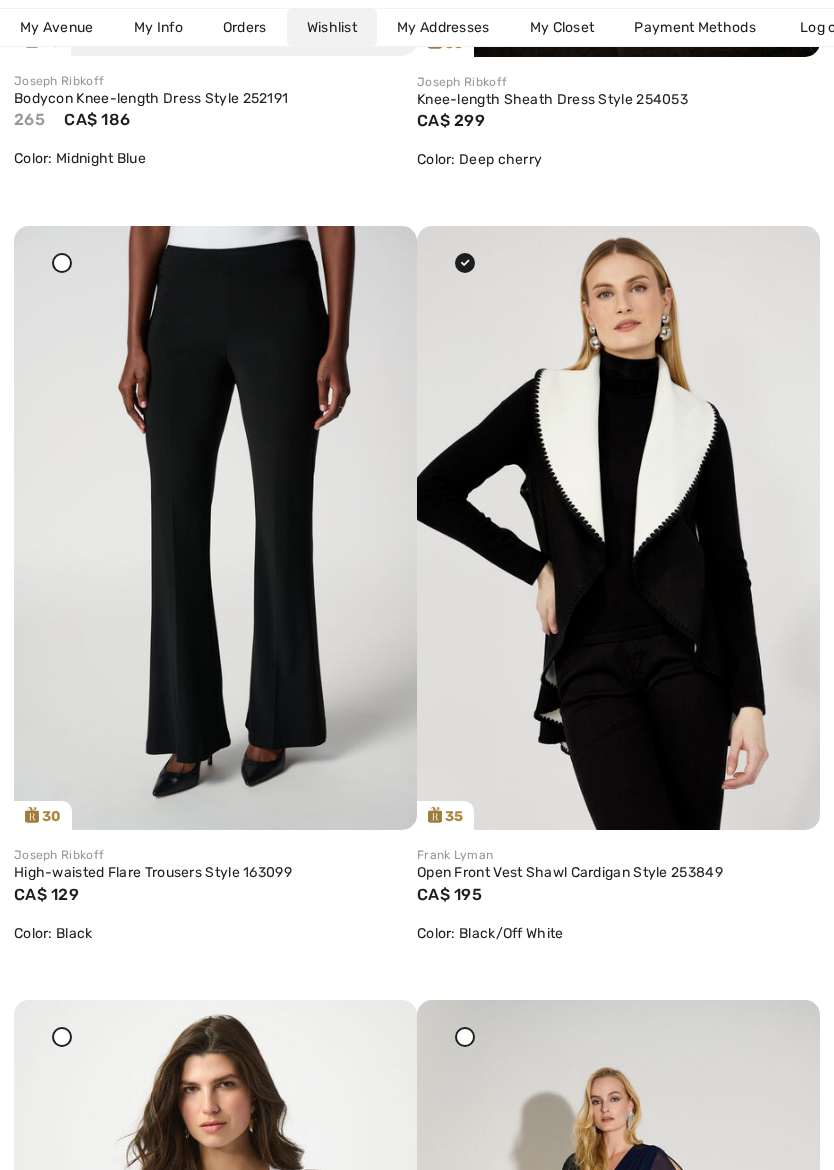 click at bounding box center (618, 528) 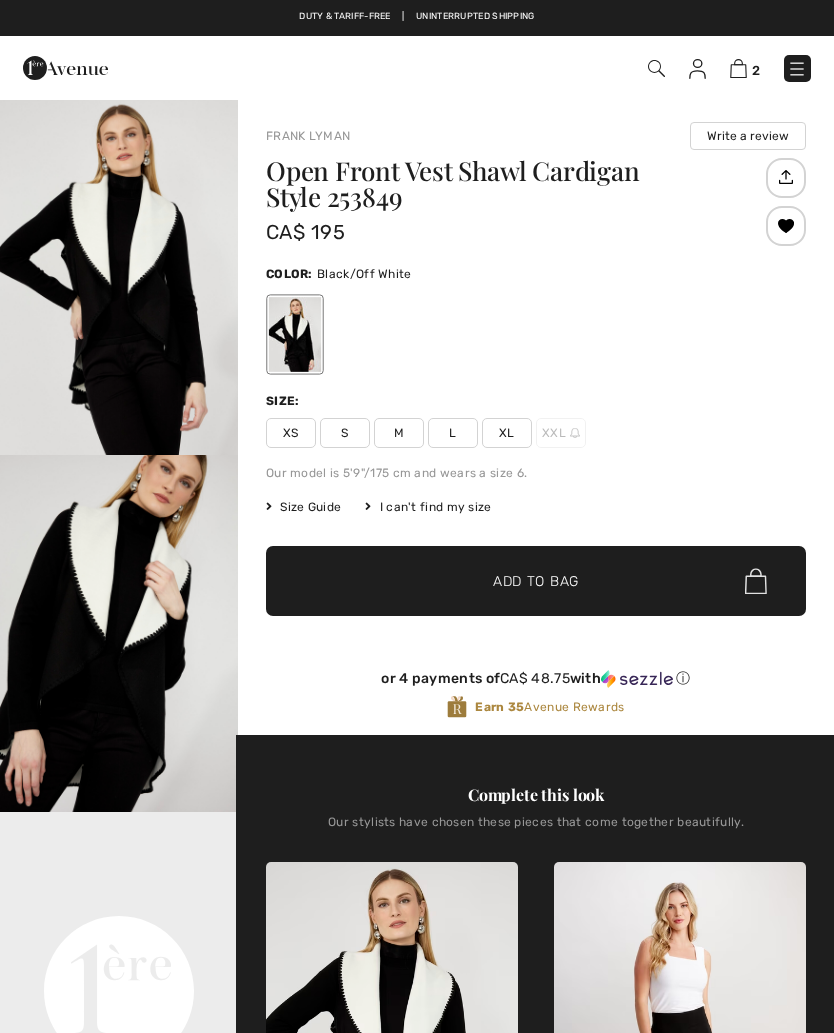 scroll, scrollTop: 0, scrollLeft: 0, axis: both 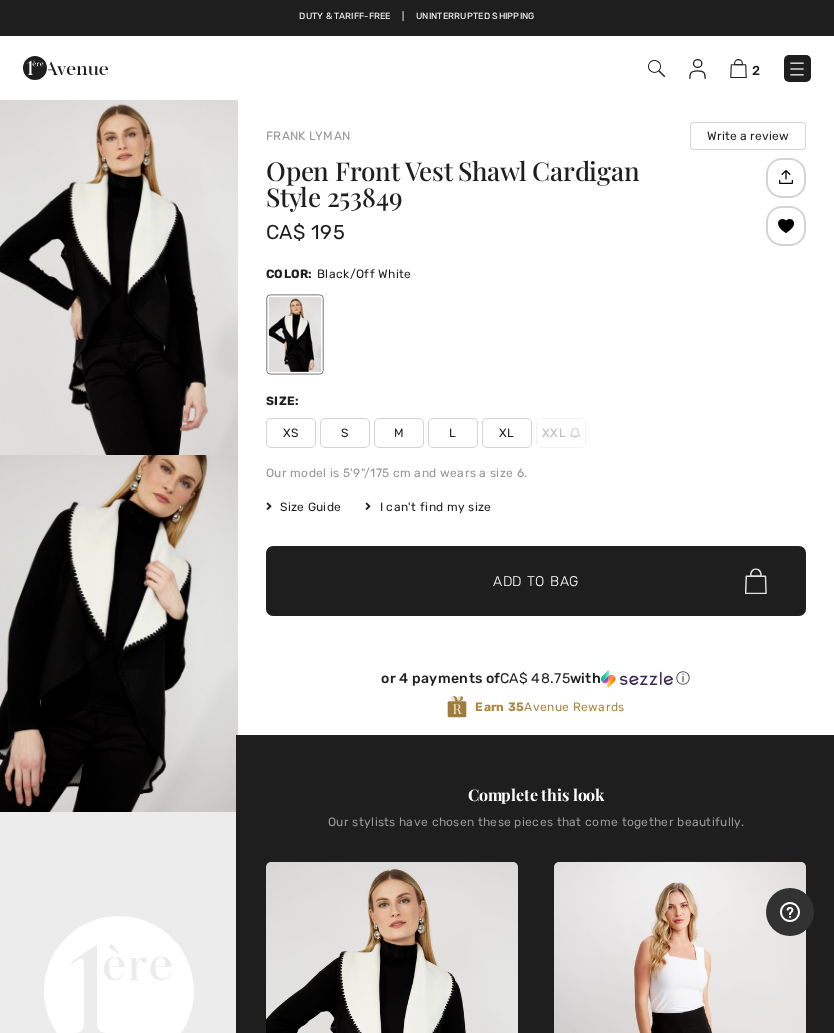 click at bounding box center [738, 68] 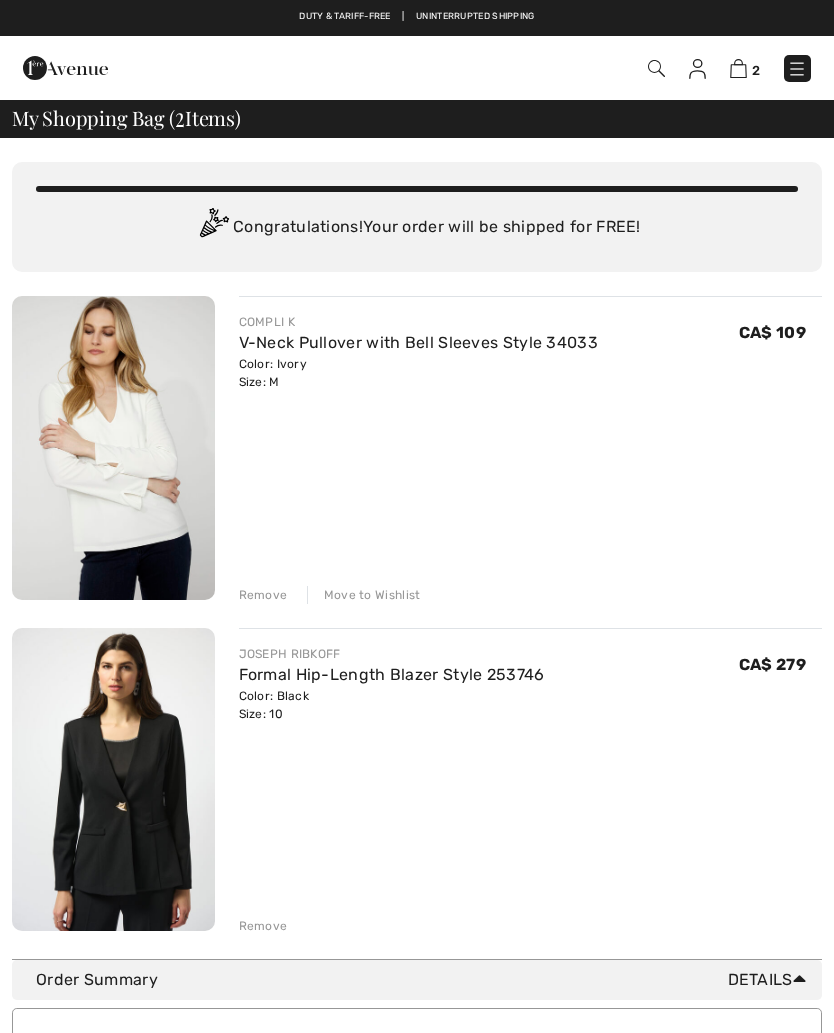 scroll, scrollTop: 0, scrollLeft: 0, axis: both 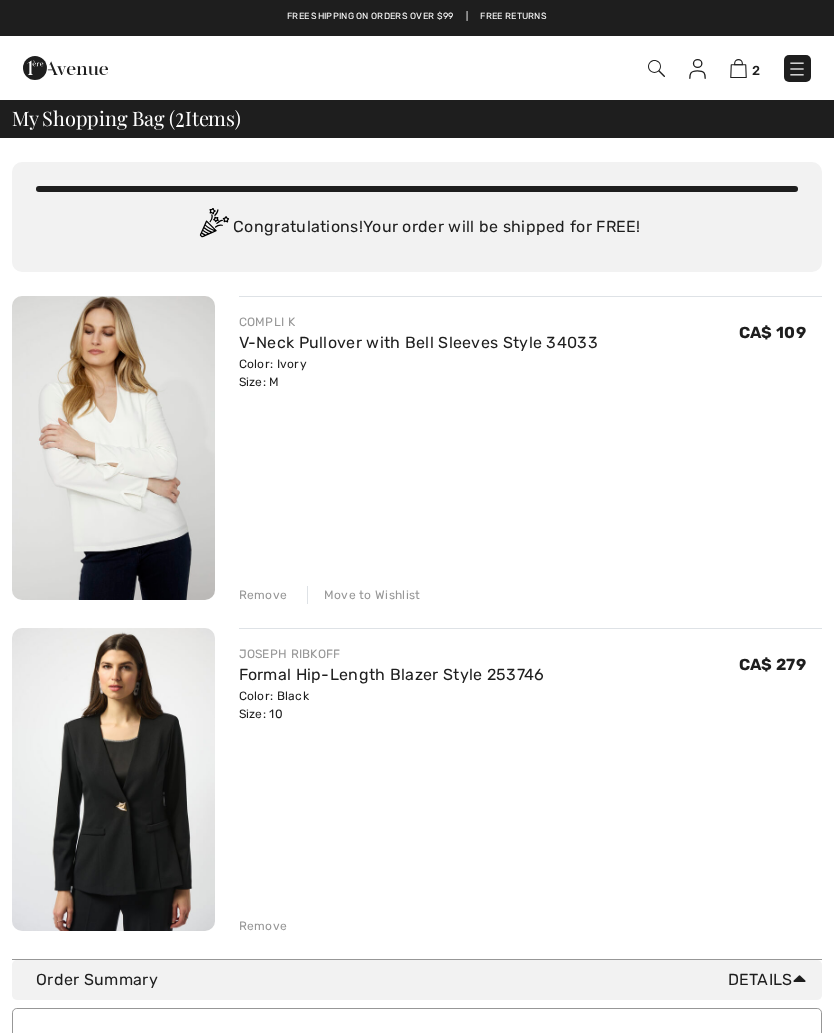 click at bounding box center [738, 68] 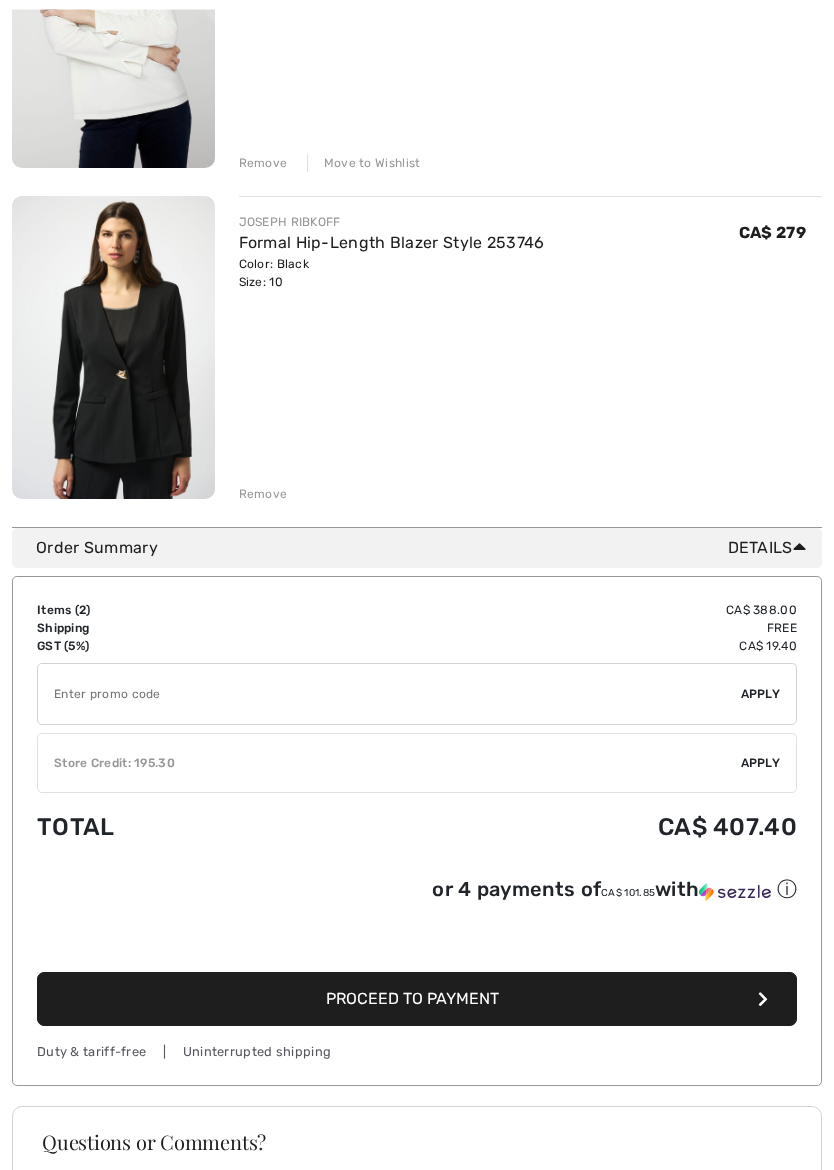 scroll, scrollTop: 432, scrollLeft: 0, axis: vertical 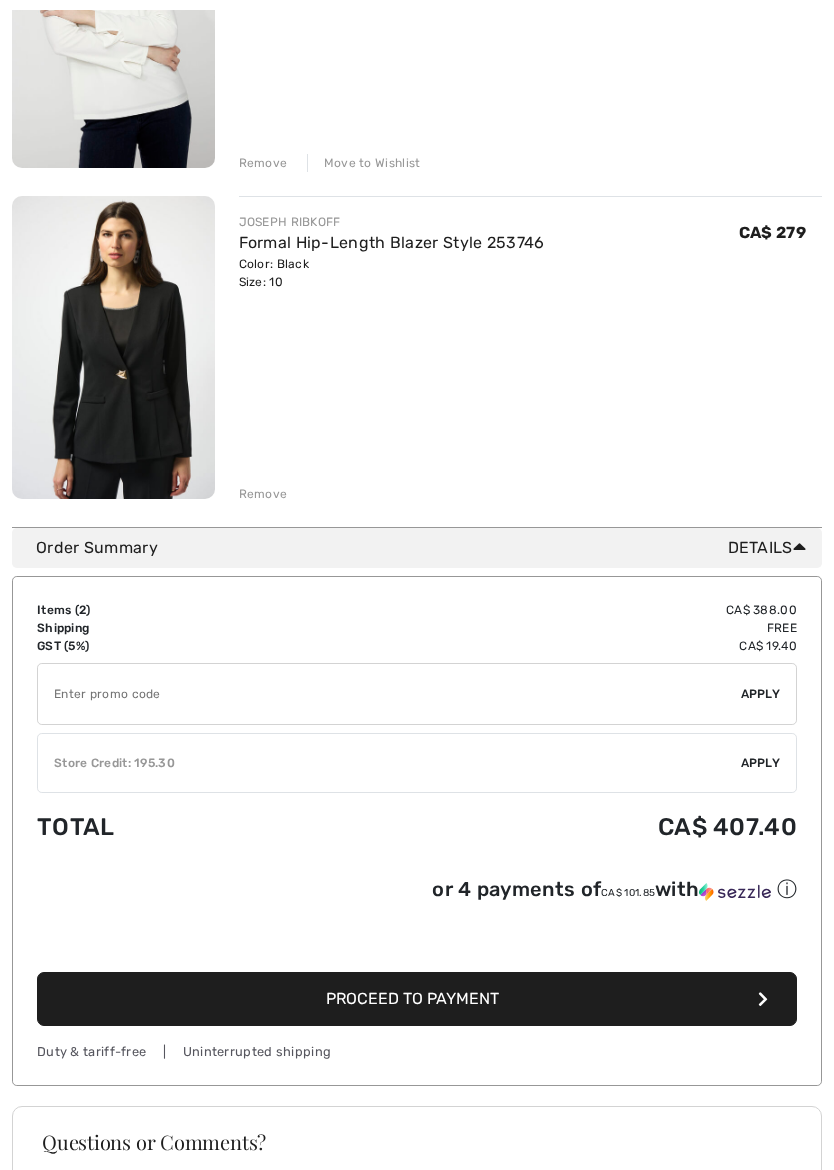 click on "Apply" at bounding box center [761, 763] 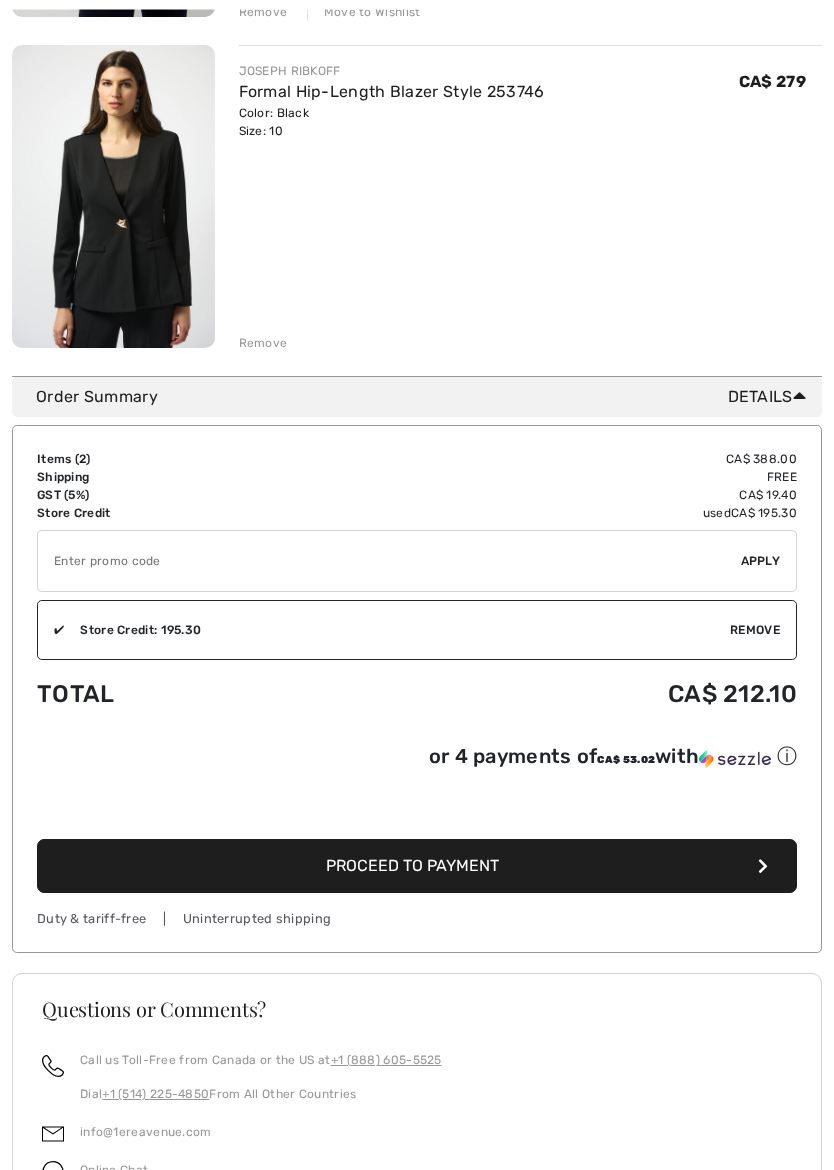 scroll, scrollTop: 583, scrollLeft: 0, axis: vertical 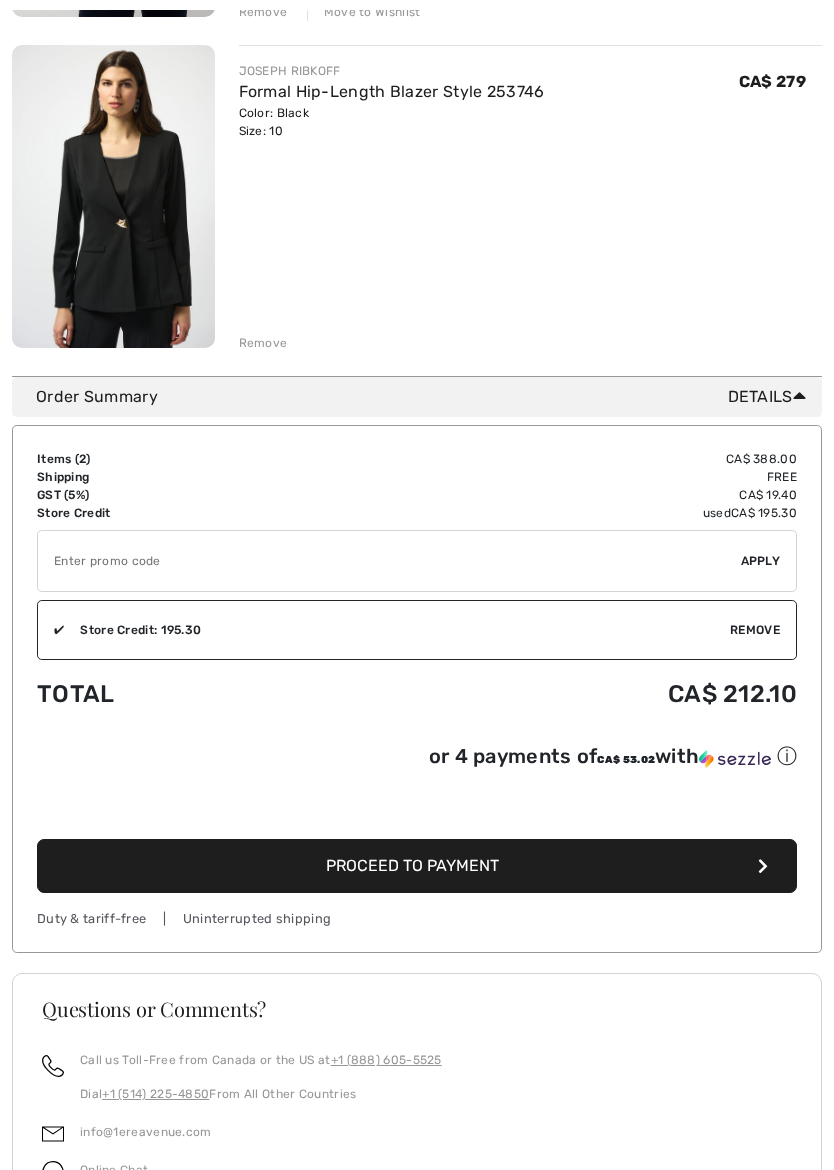 click on "Proceed to Payment" at bounding box center [417, 866] 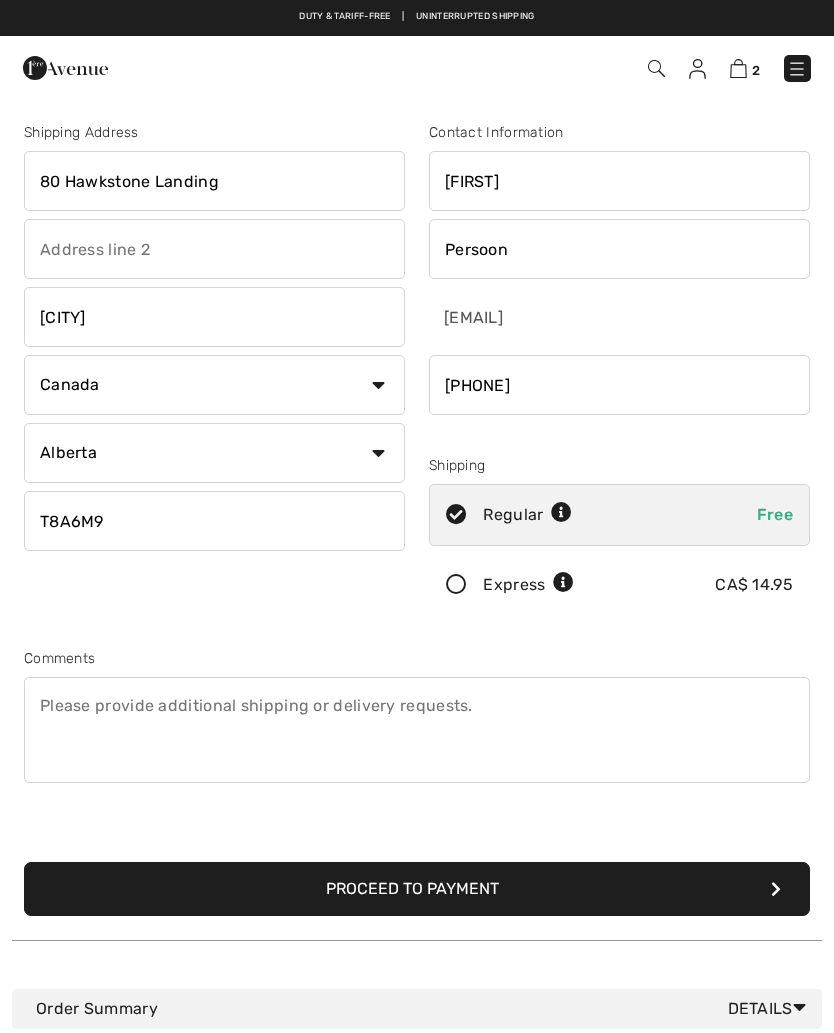 scroll, scrollTop: 0, scrollLeft: 0, axis: both 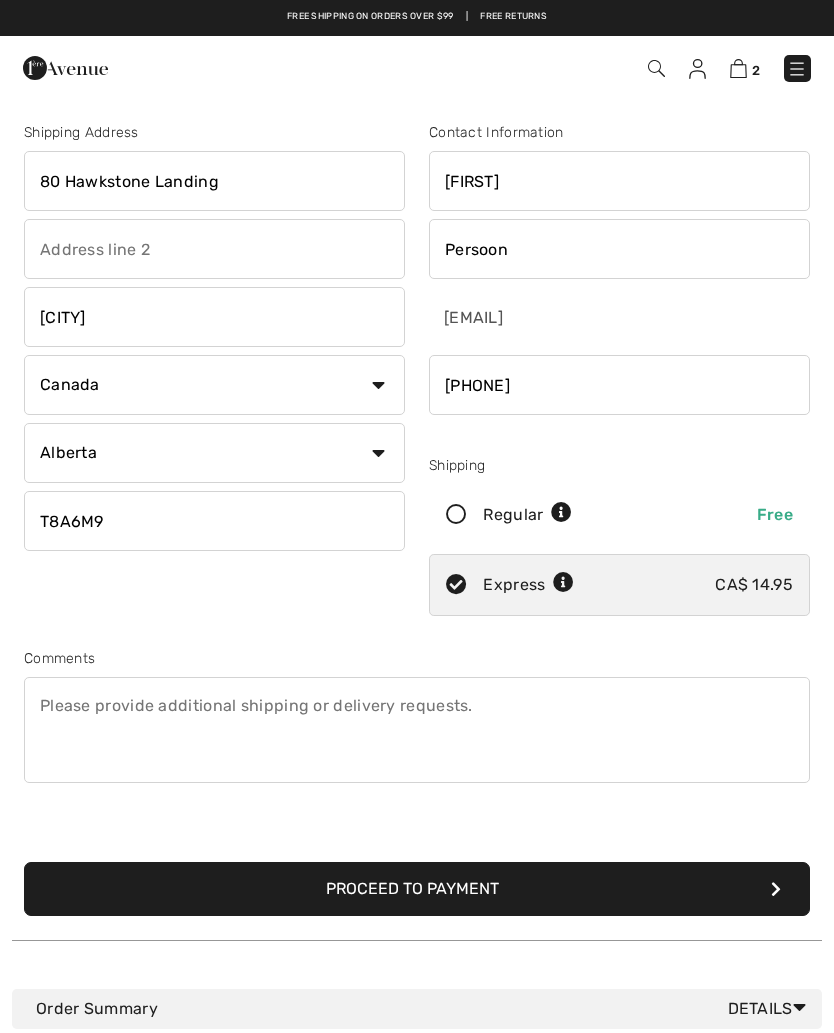 click on "Proceed to Payment" at bounding box center [417, 889] 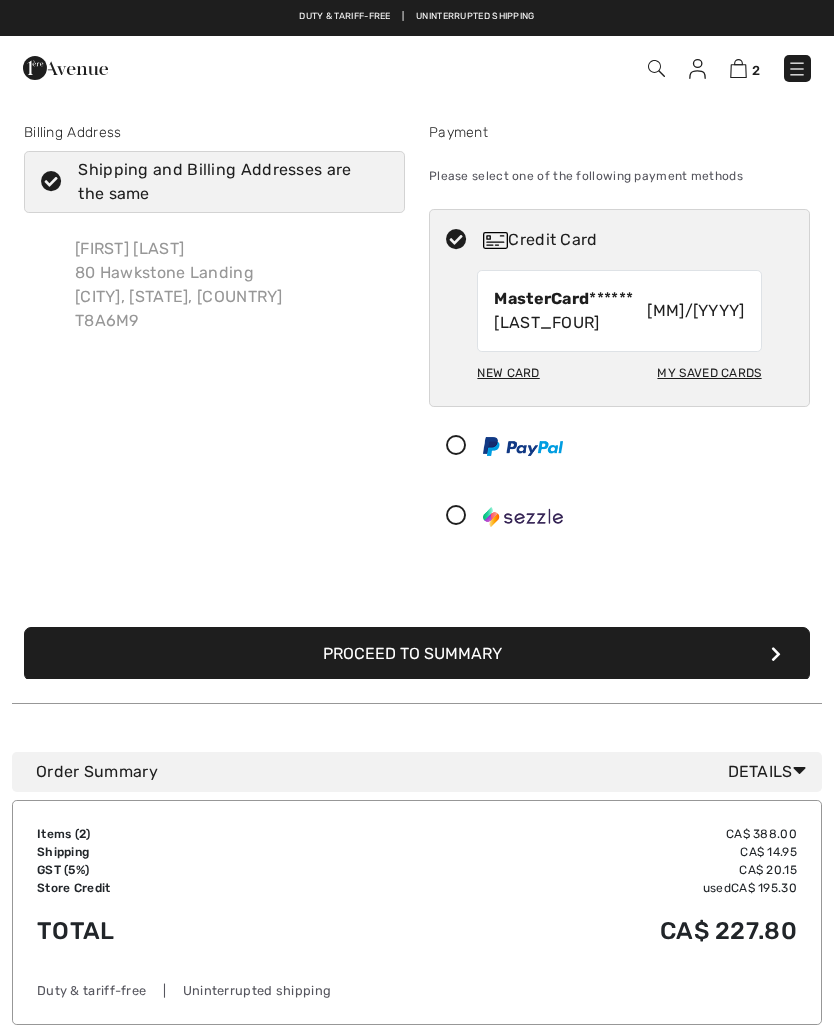 scroll, scrollTop: 0, scrollLeft: 0, axis: both 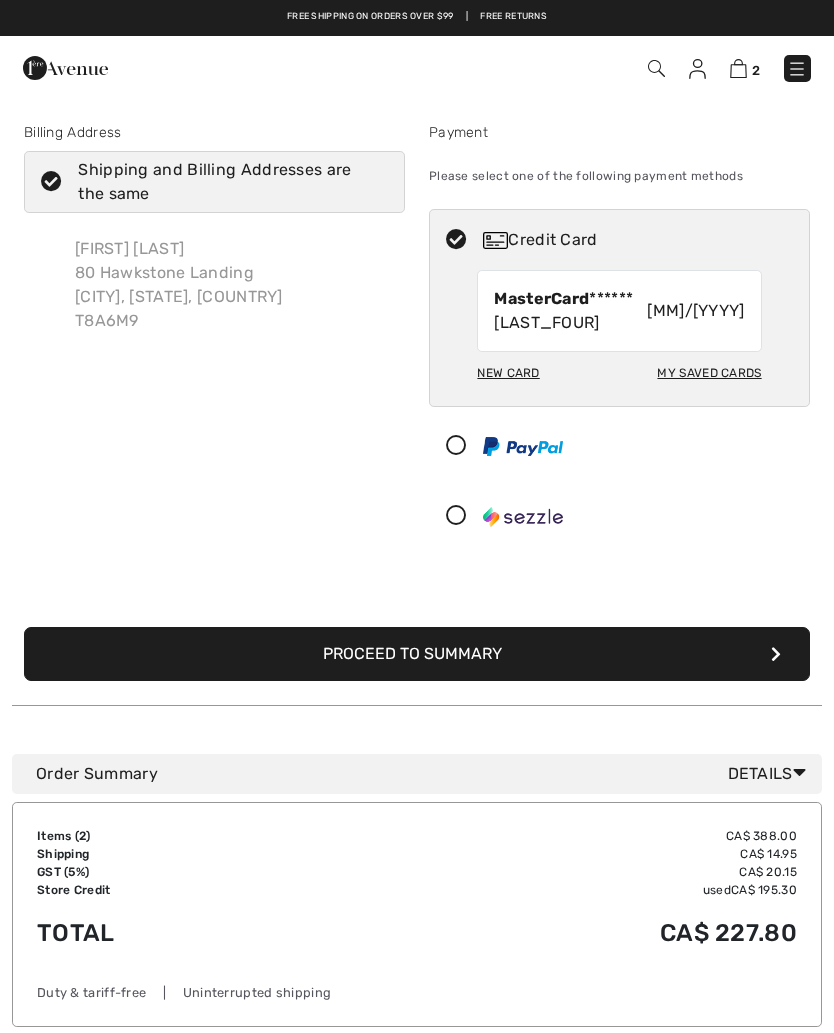 click on "My Saved Cards" at bounding box center [709, 373] 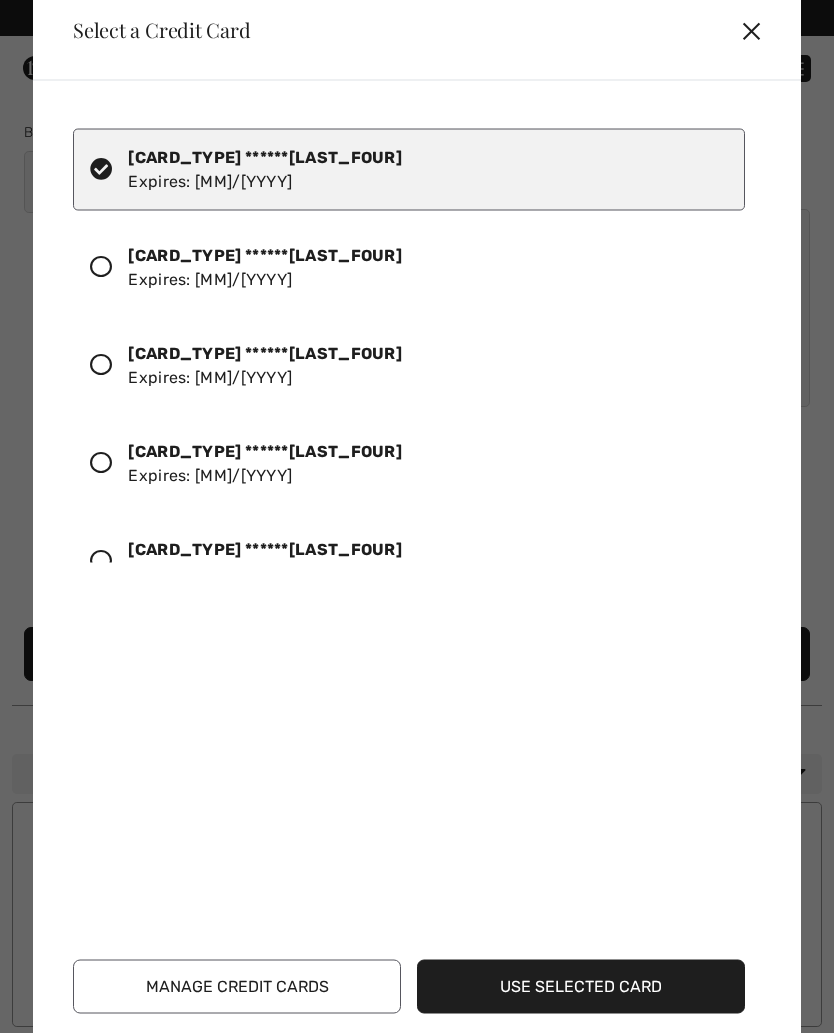 click on "Manage Credit Cards" at bounding box center [237, 986] 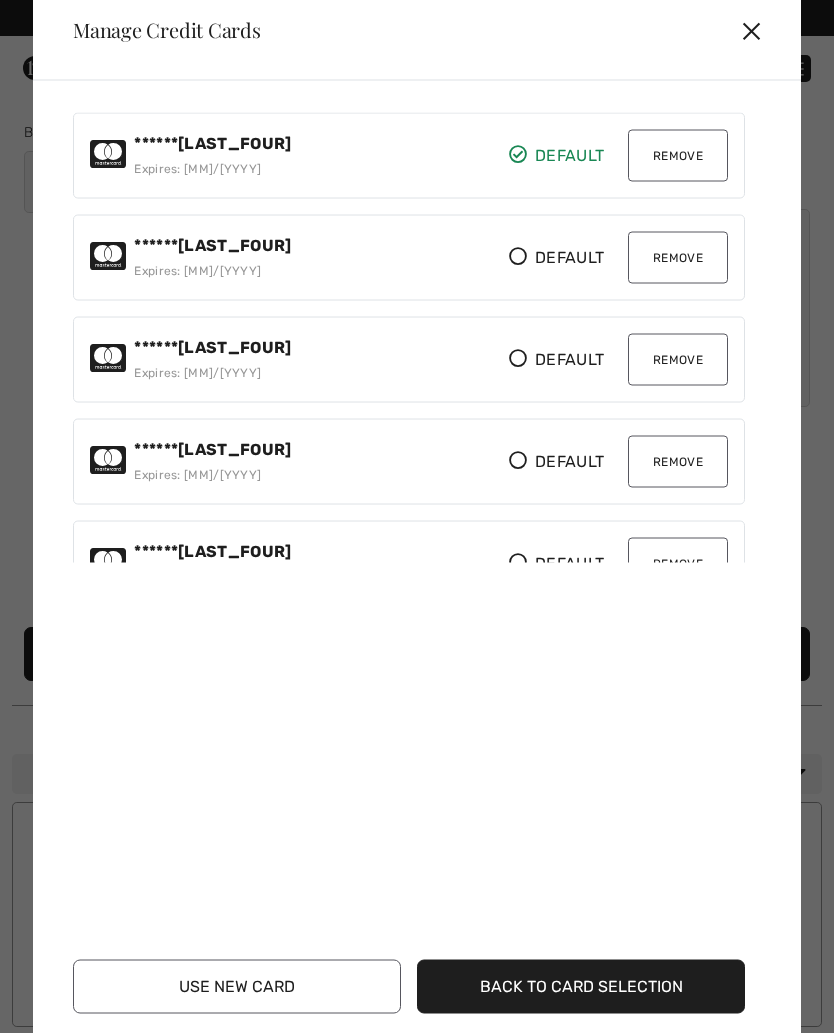 click on "Use New Card" at bounding box center [237, 986] 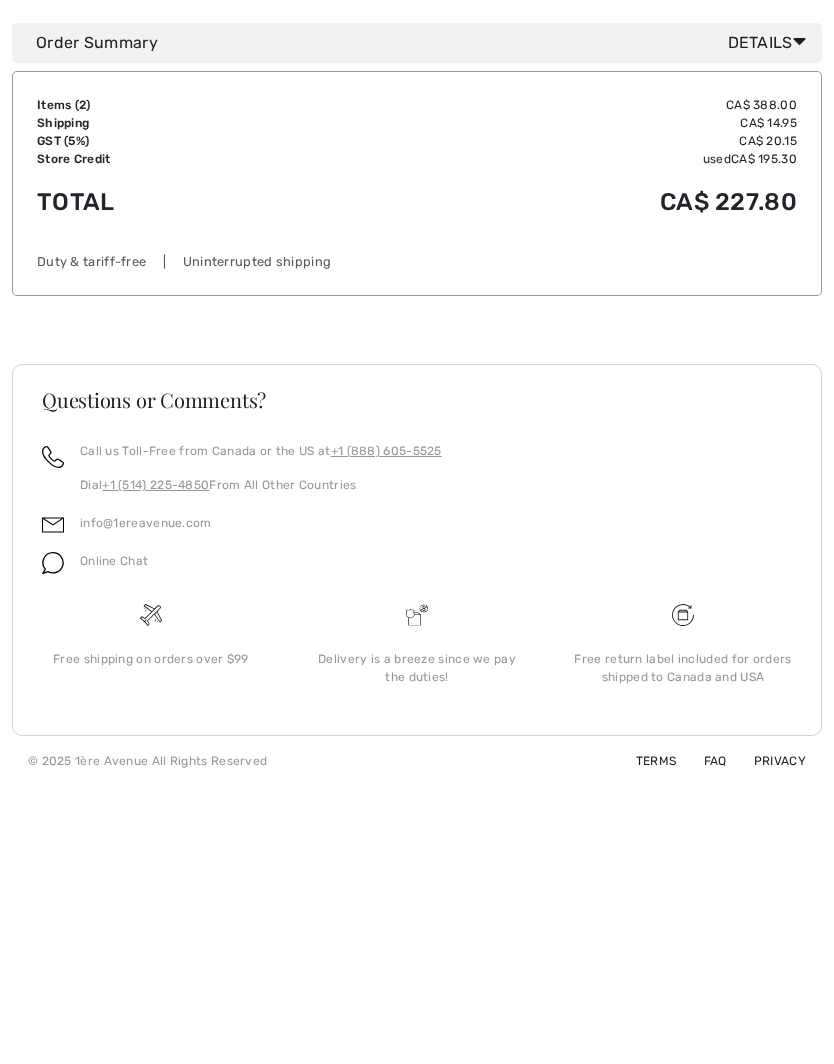 scroll, scrollTop: 575, scrollLeft: 0, axis: vertical 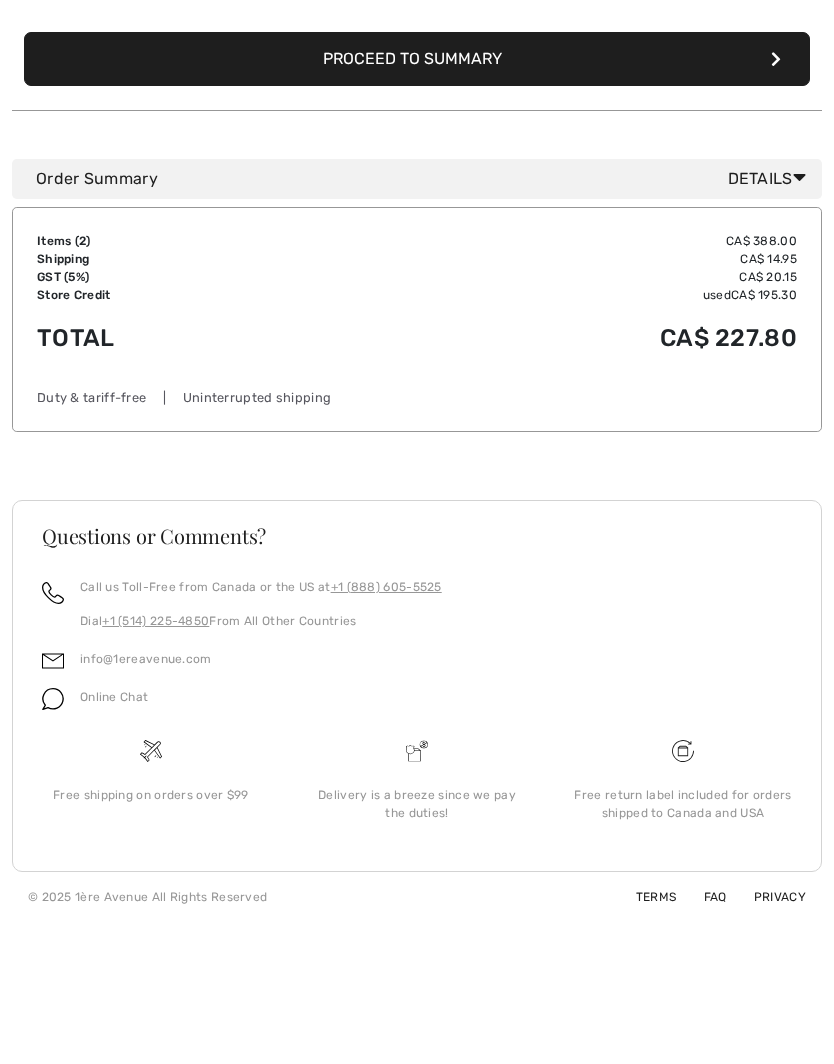 click at bounding box center (799, 319) 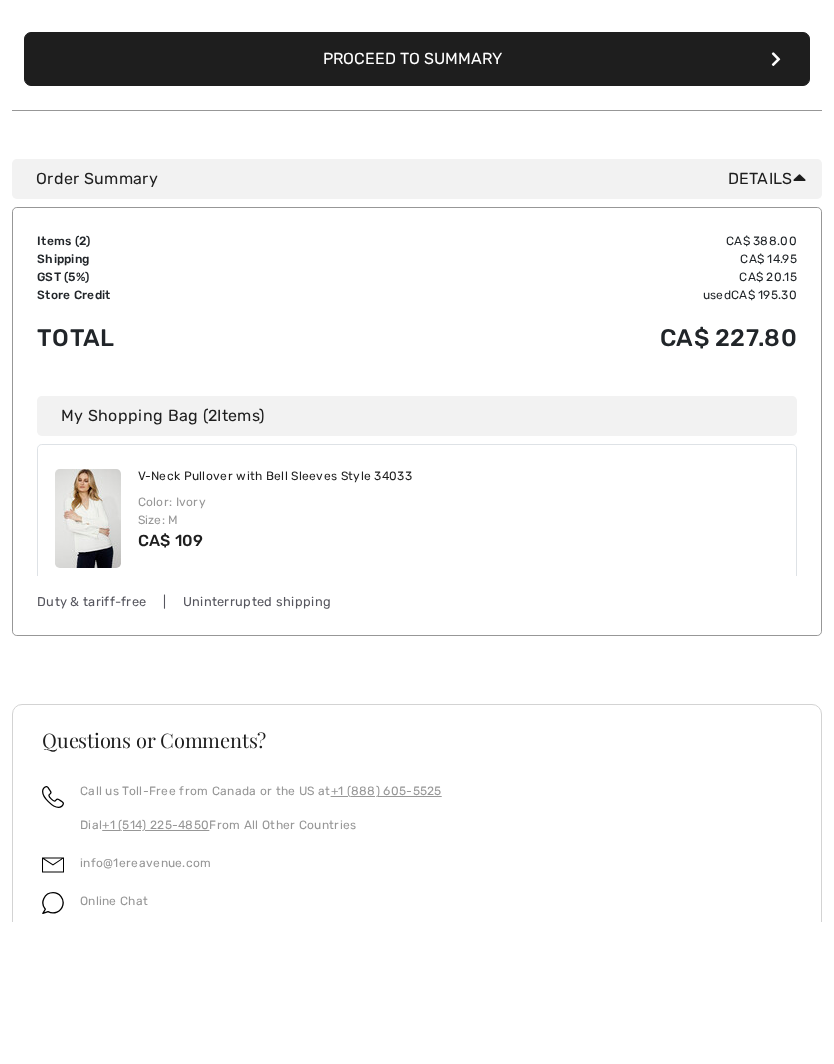 scroll, scrollTop: 49, scrollLeft: 0, axis: vertical 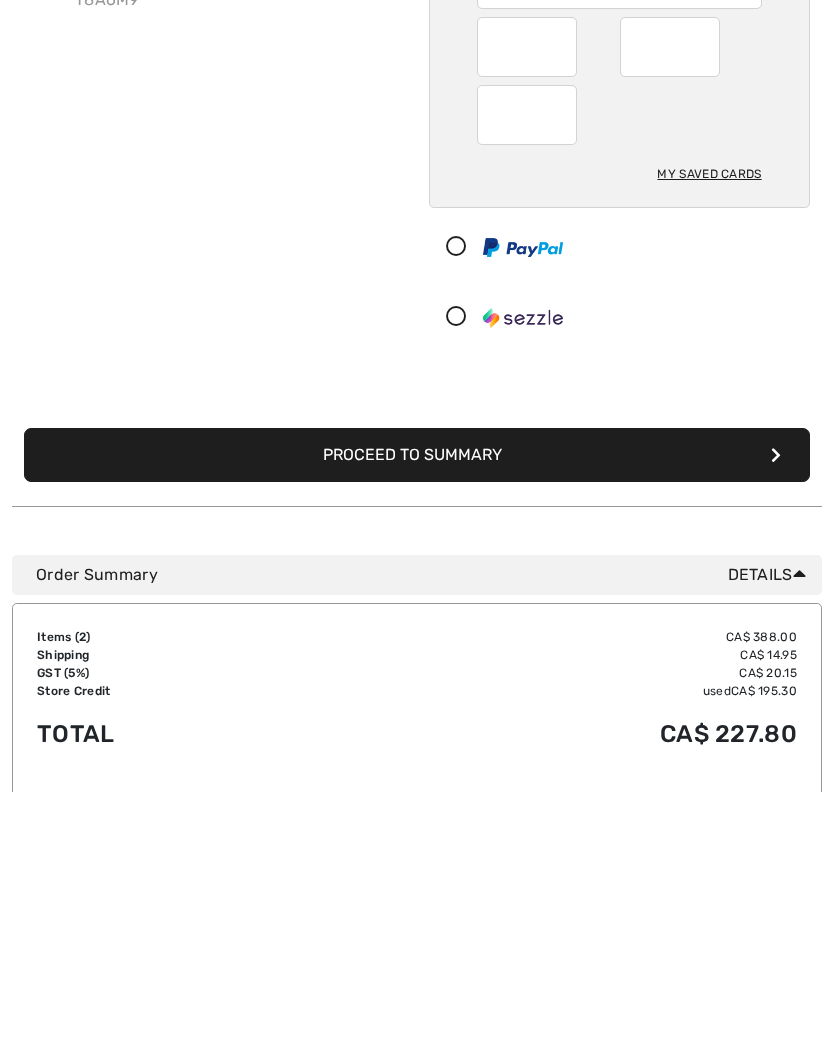 click on "Details" at bounding box center [771, 847] 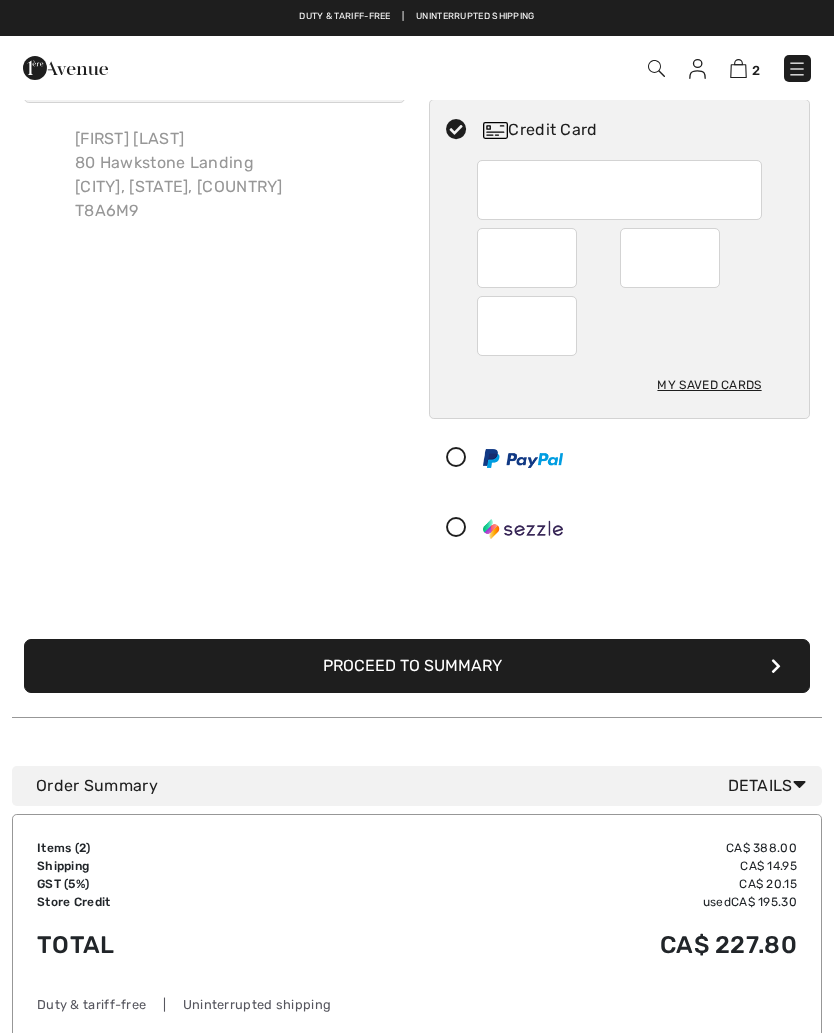 scroll, scrollTop: 0, scrollLeft: 0, axis: both 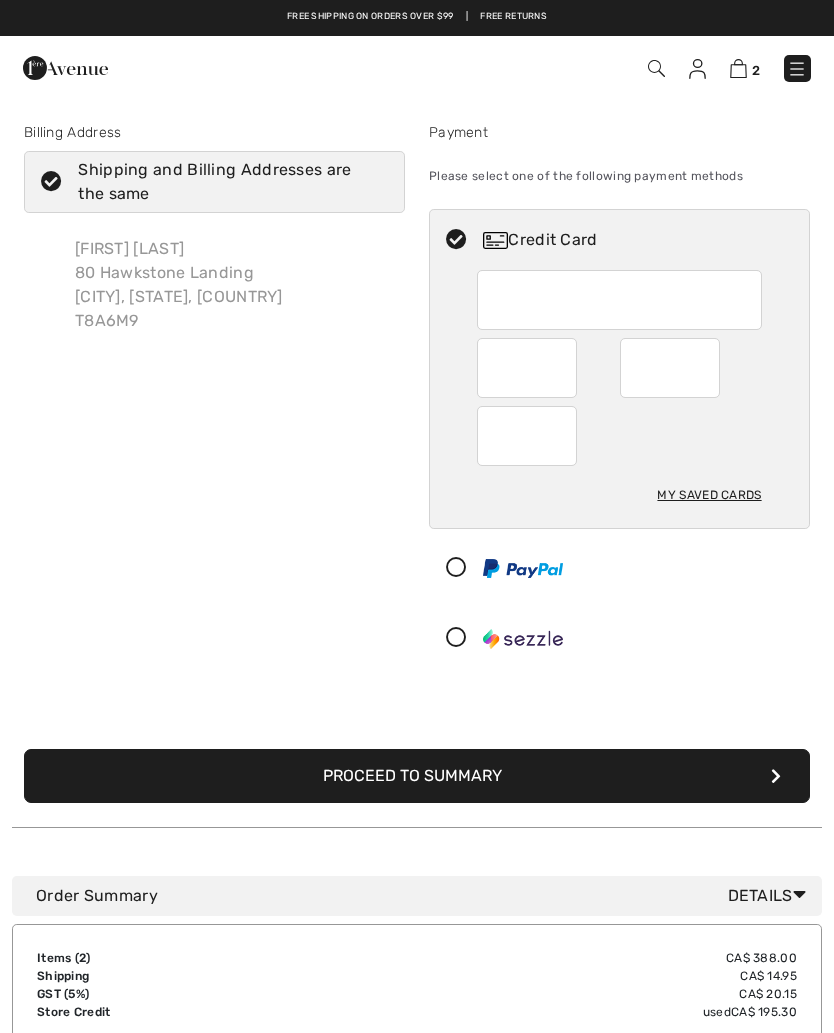 click at bounding box center [738, 68] 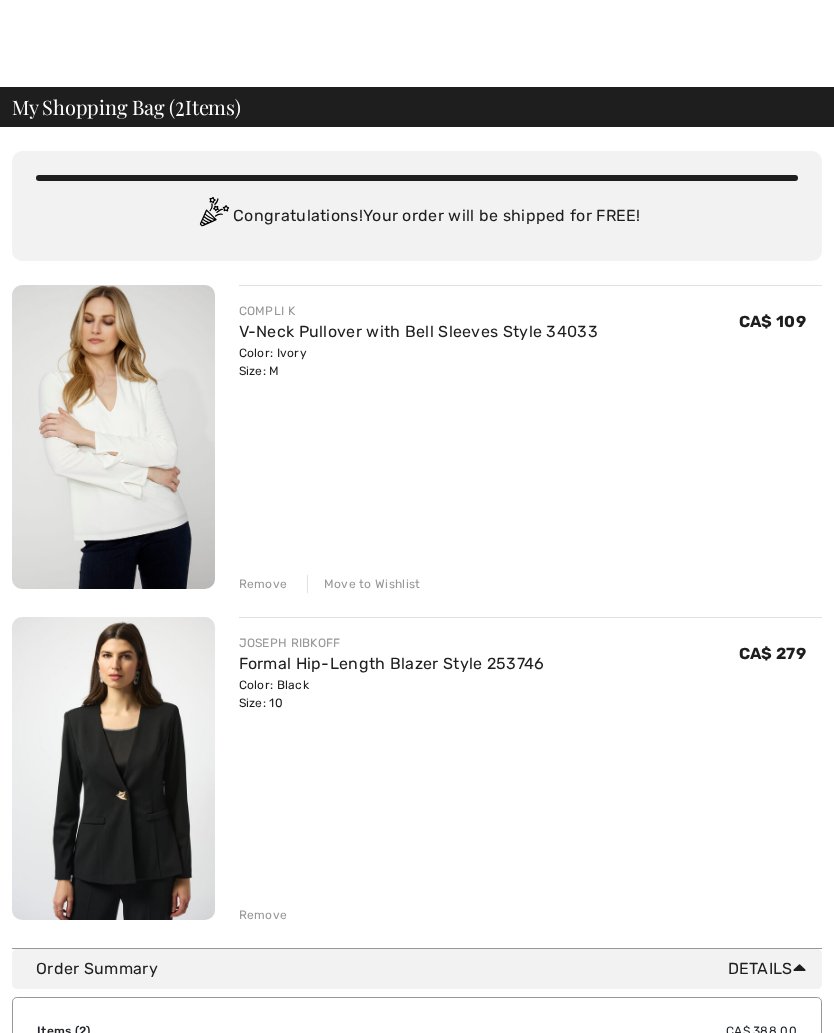 scroll, scrollTop: 0, scrollLeft: 0, axis: both 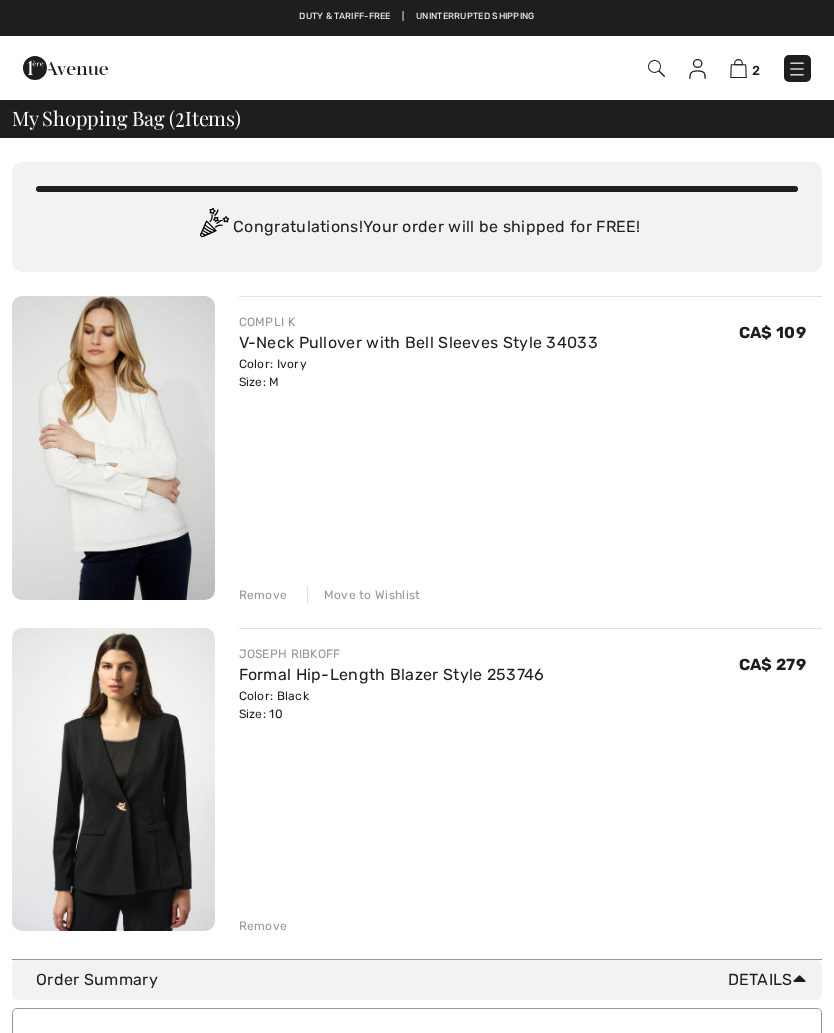 click on "Formal Hip-Length Blazer Style 253746" at bounding box center [392, 674] 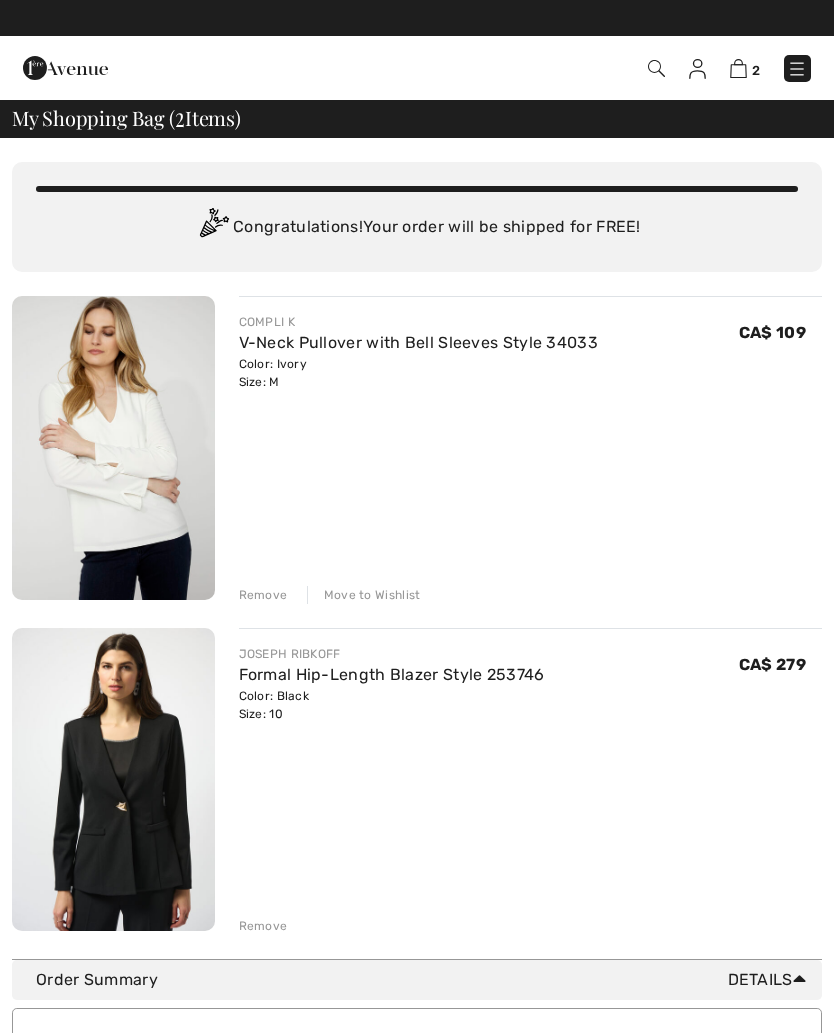 click on "JOSEPH RIBKOFF" at bounding box center (392, 654) 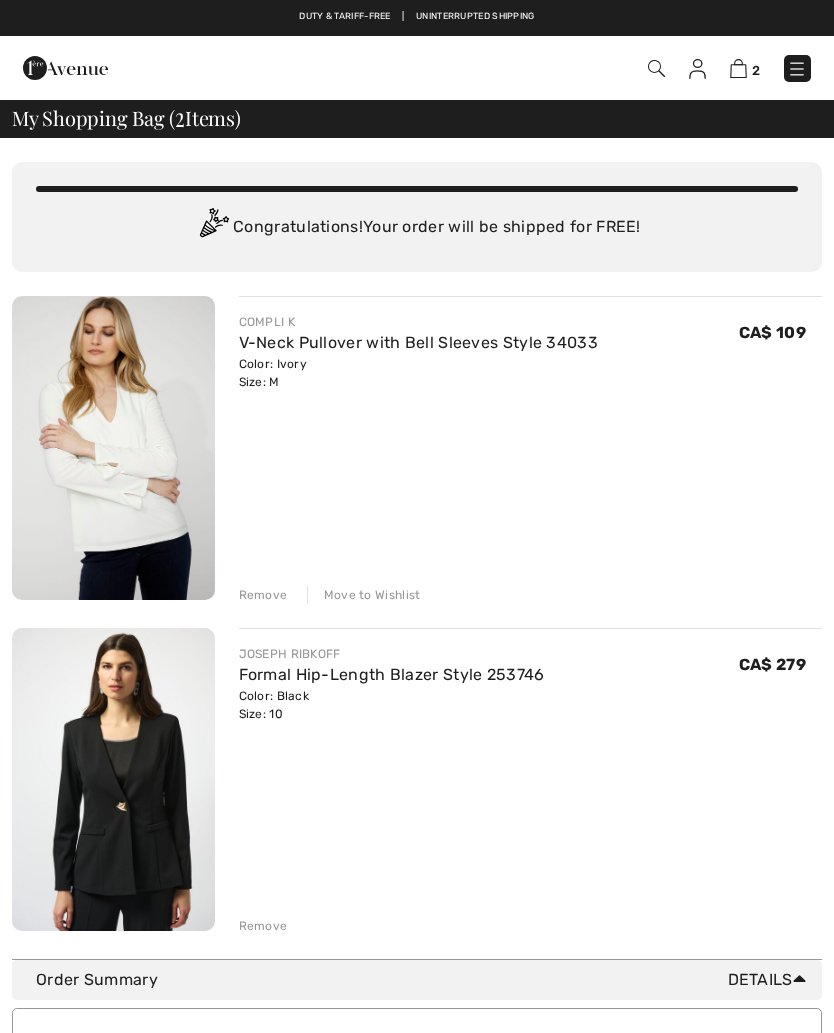 scroll, scrollTop: 0, scrollLeft: 0, axis: both 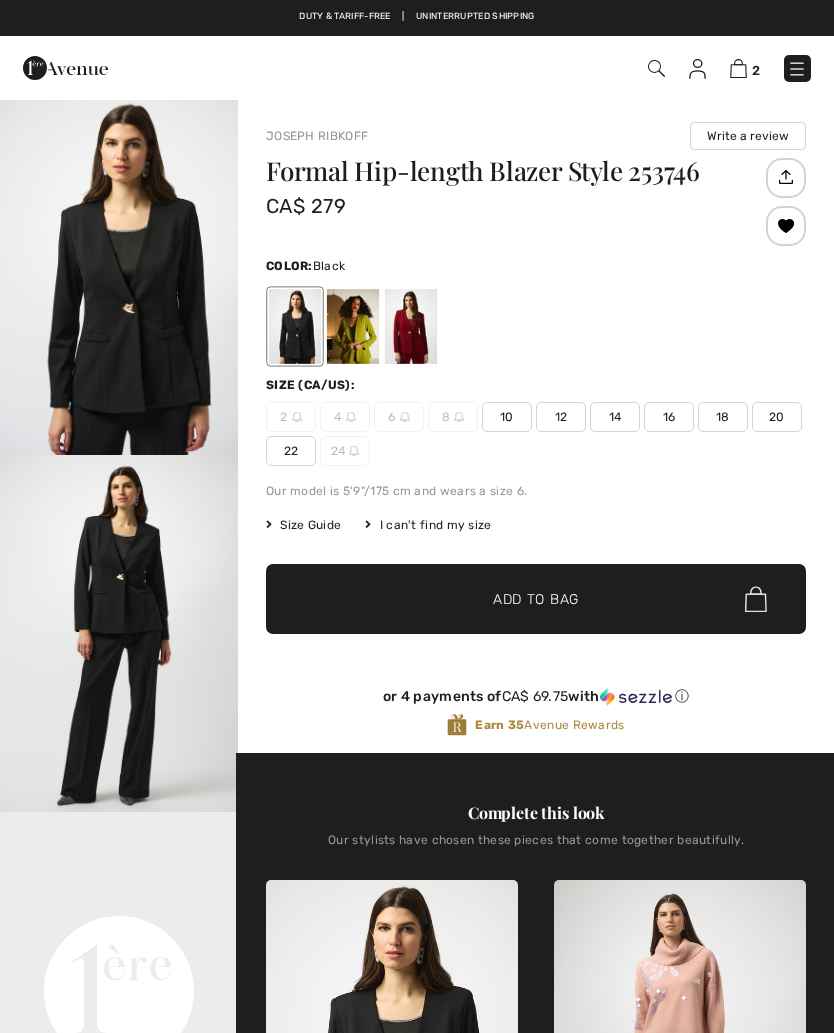 checkbox on "true" 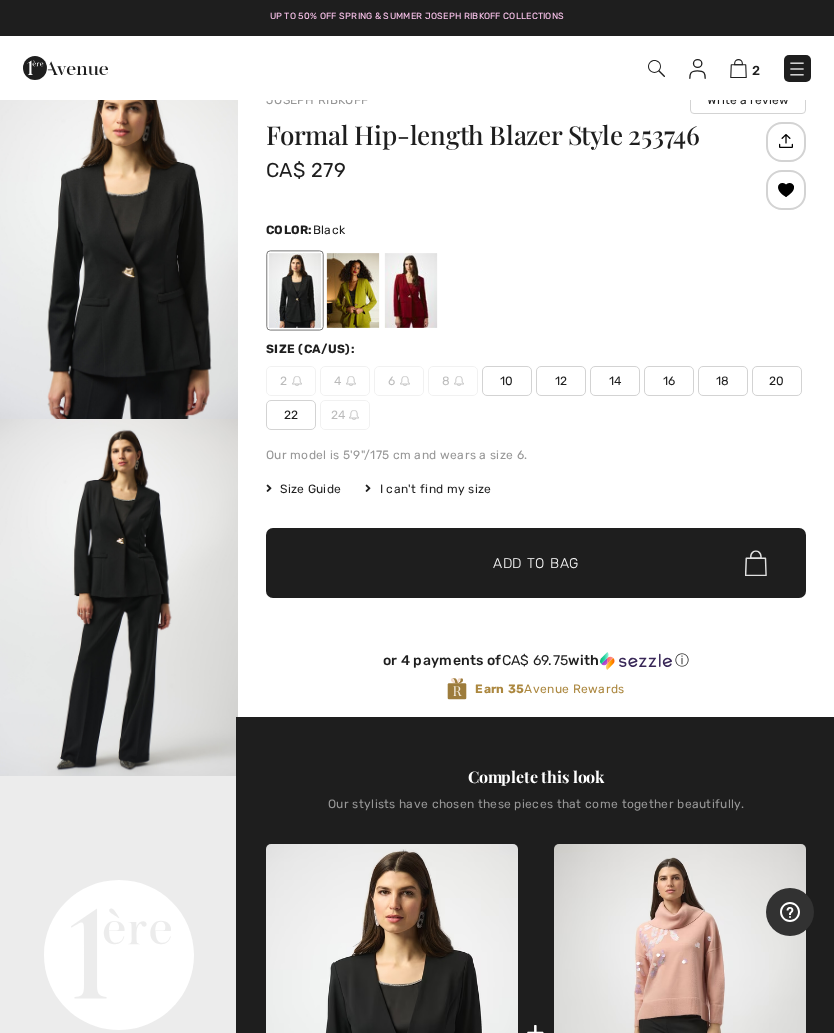 scroll, scrollTop: 4, scrollLeft: 0, axis: vertical 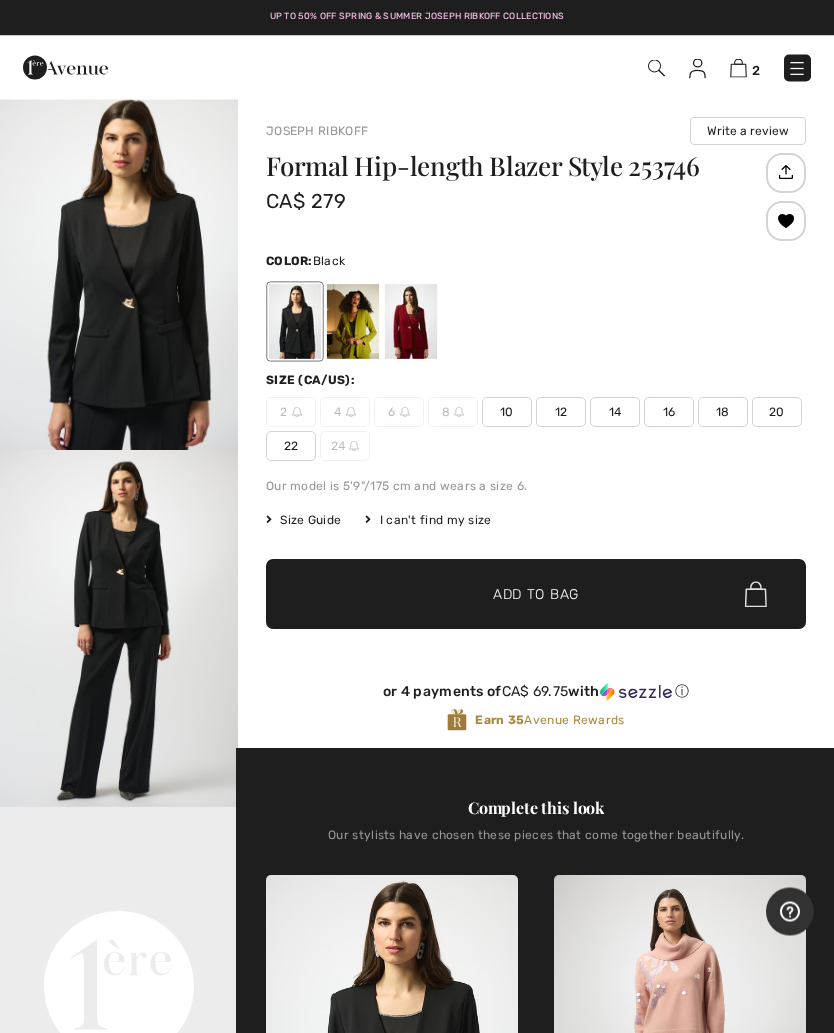 click on "8" at bounding box center [453, 413] 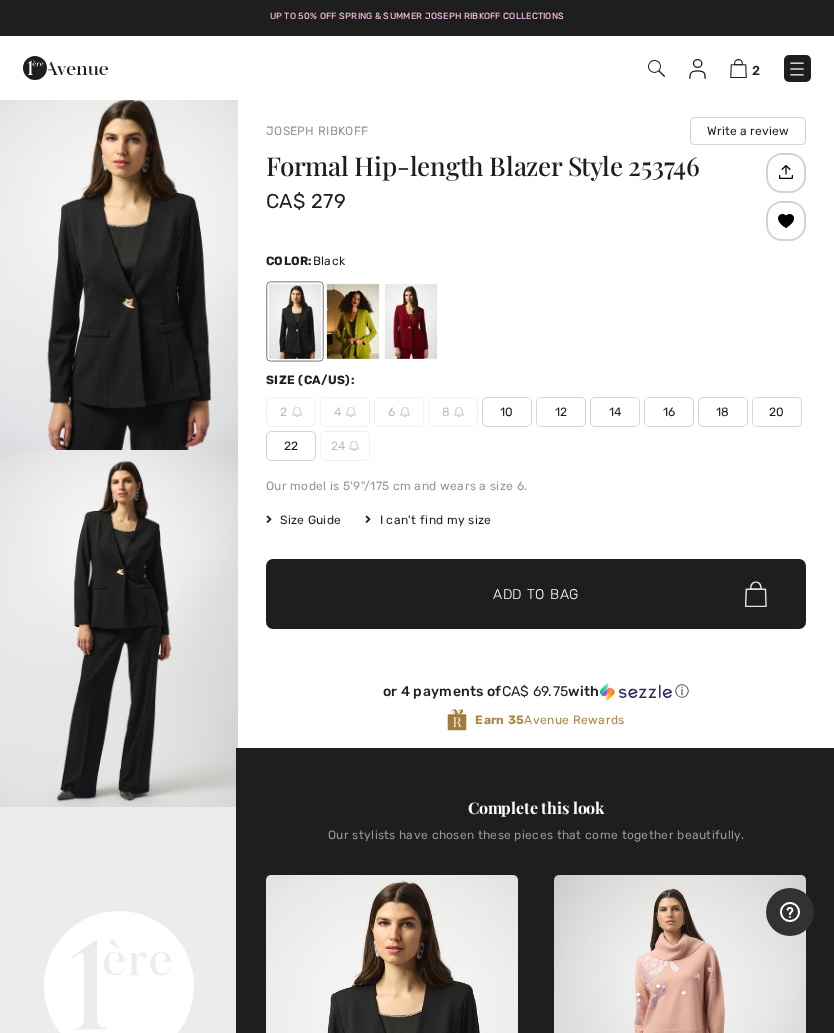 click at bounding box center [353, 321] 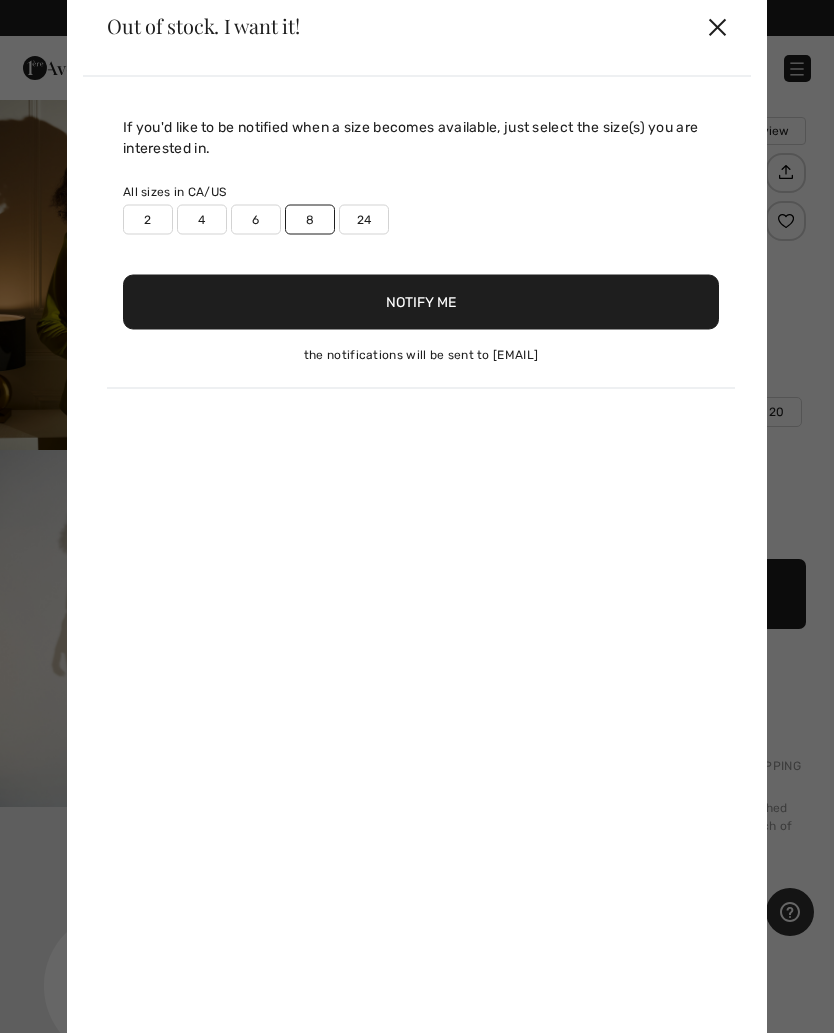 click on "Notify Me" at bounding box center (421, 301) 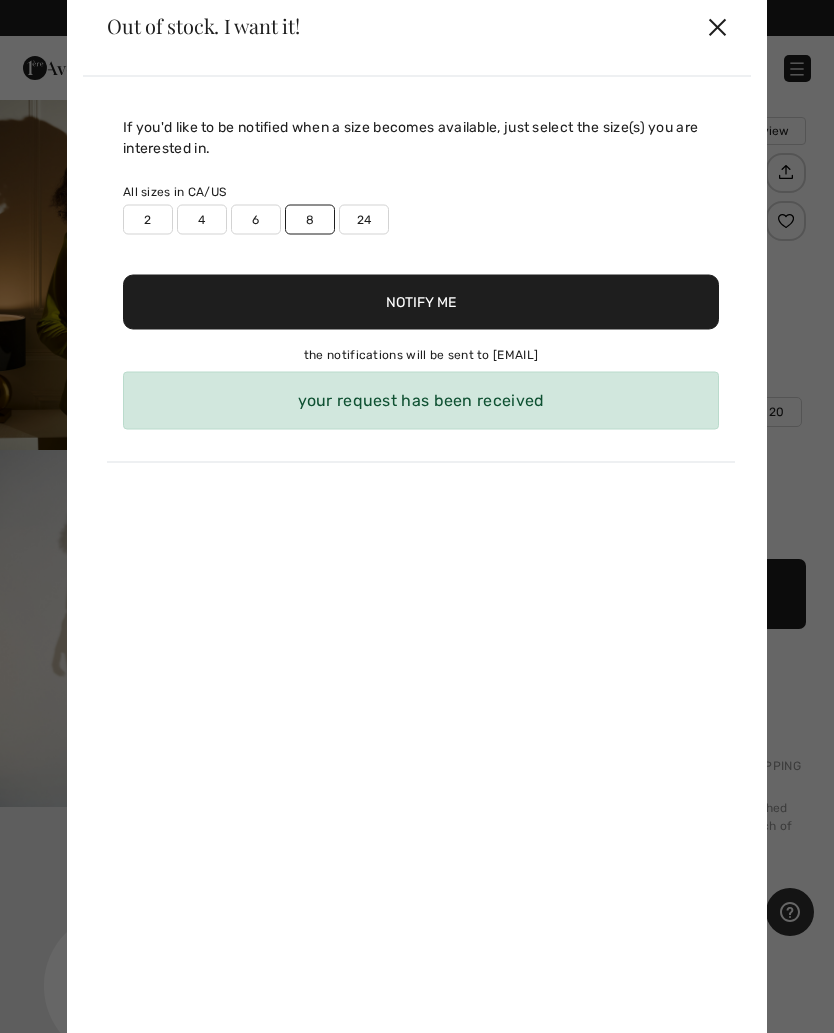 click on "✕" at bounding box center (717, 26) 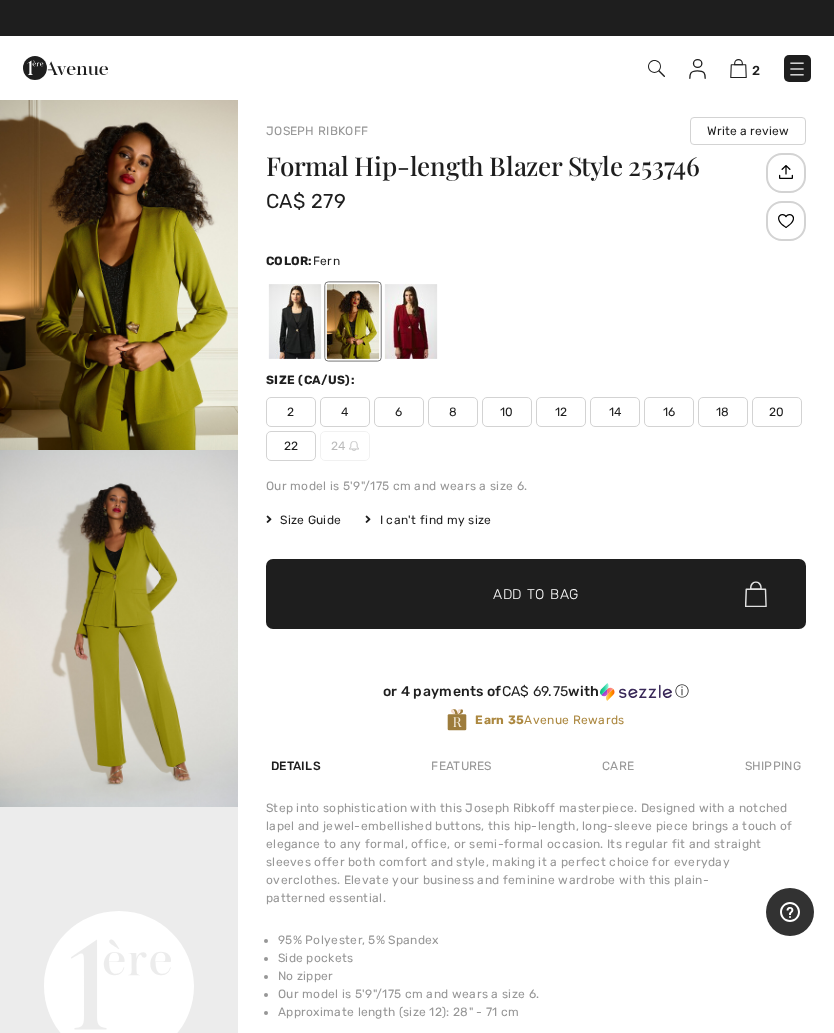 click at bounding box center (411, 321) 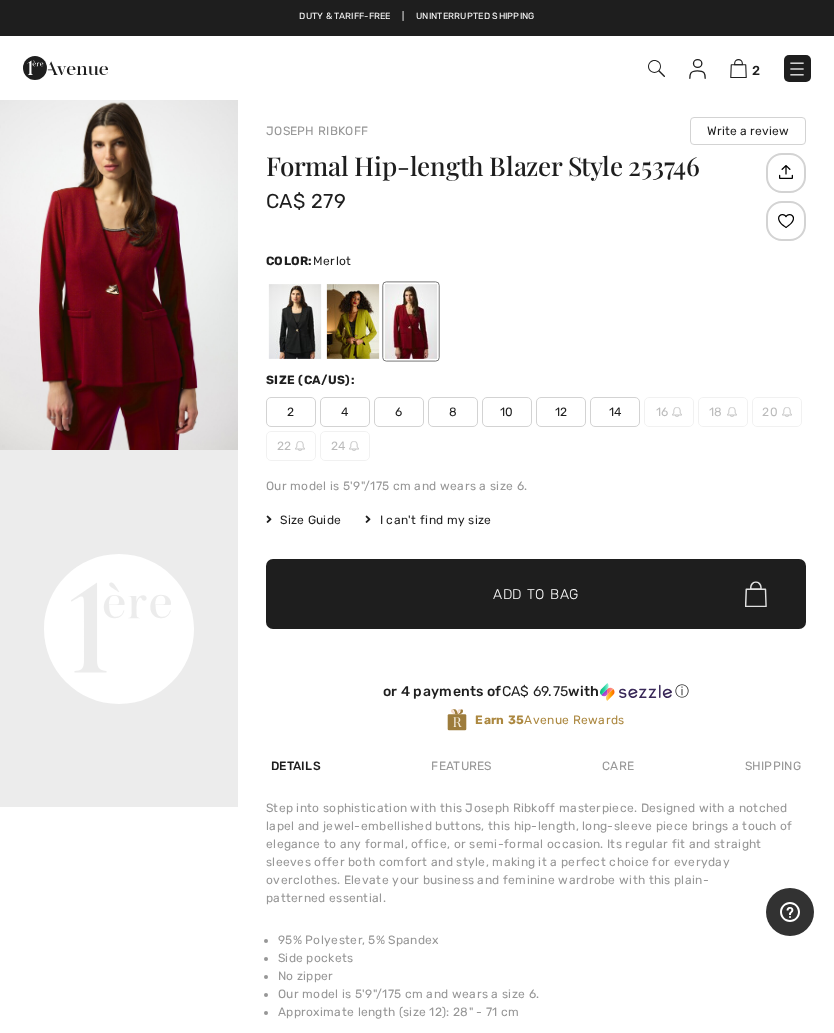 click at bounding box center [411, 321] 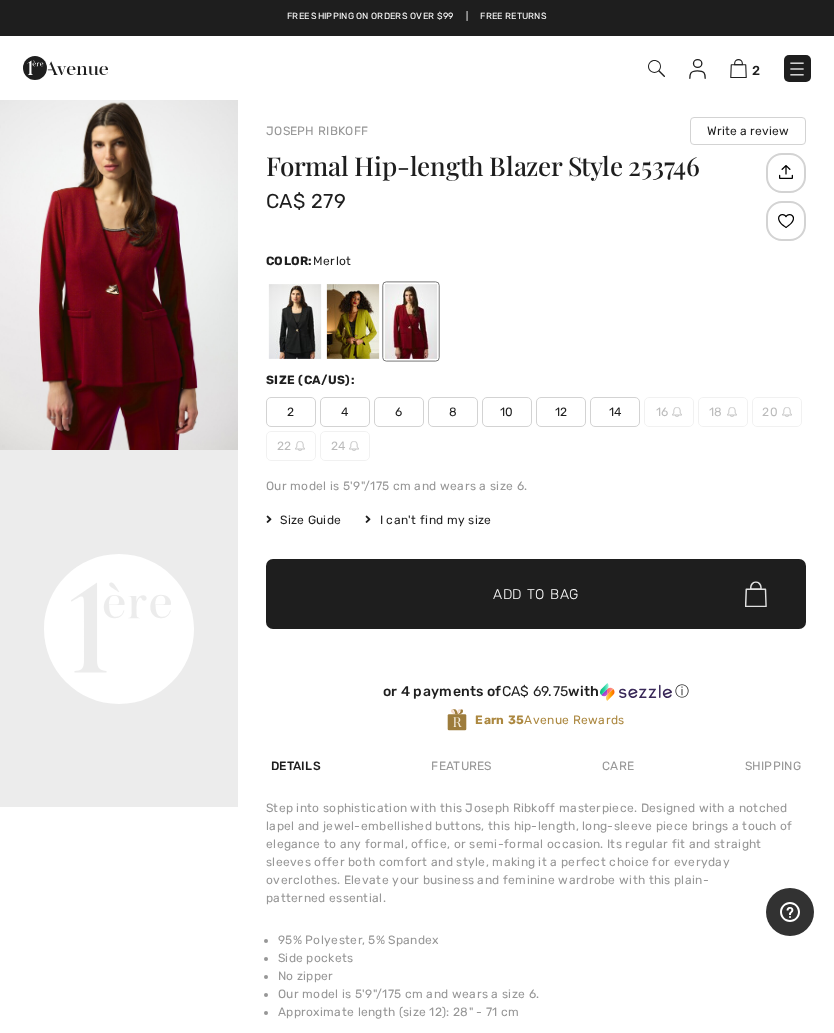 click at bounding box center (295, 321) 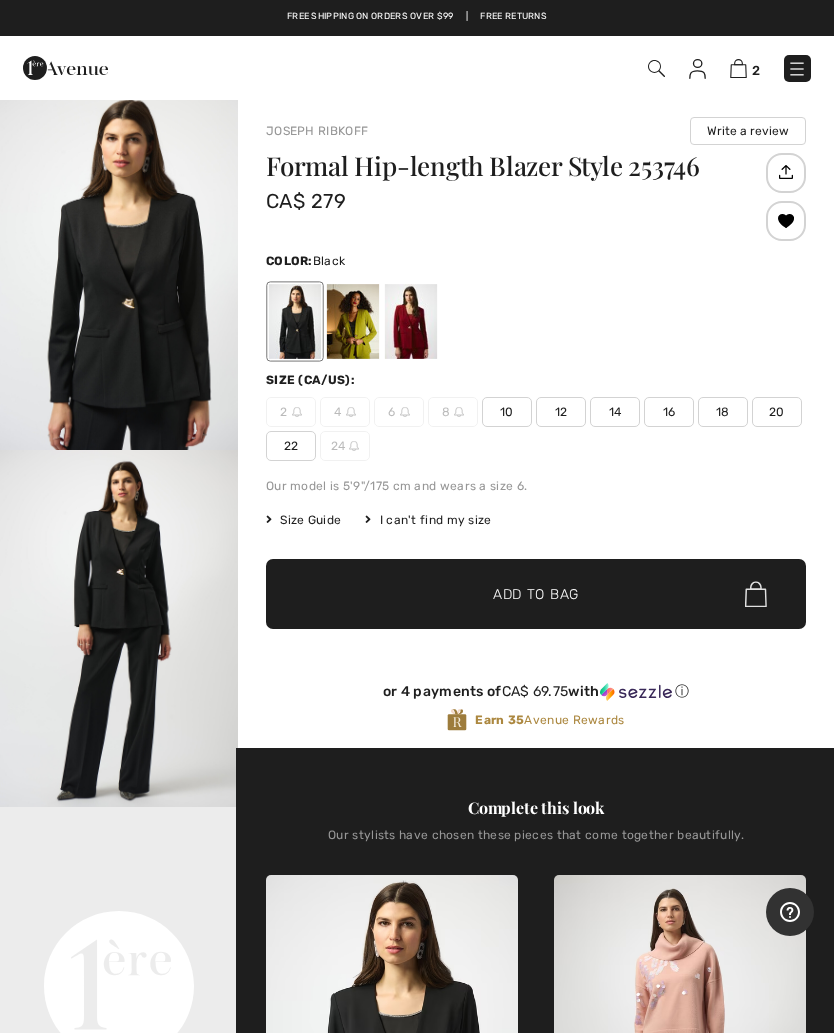 click on "8" at bounding box center [453, 412] 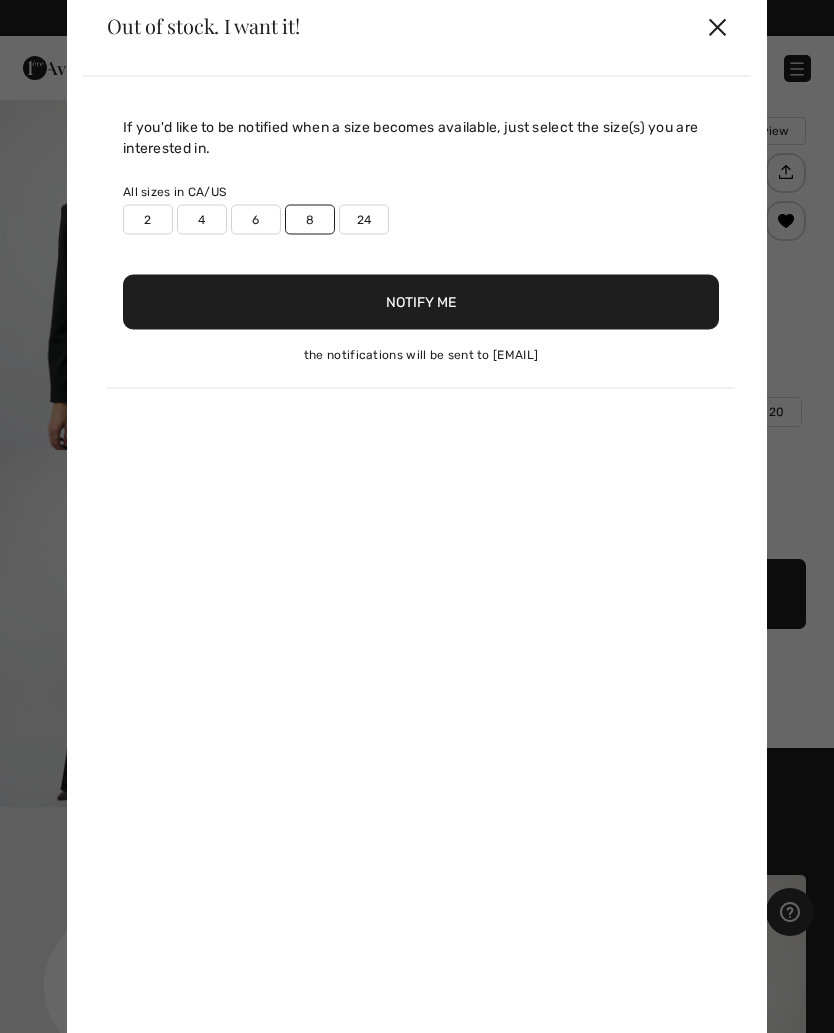 click on "✕" at bounding box center [717, 26] 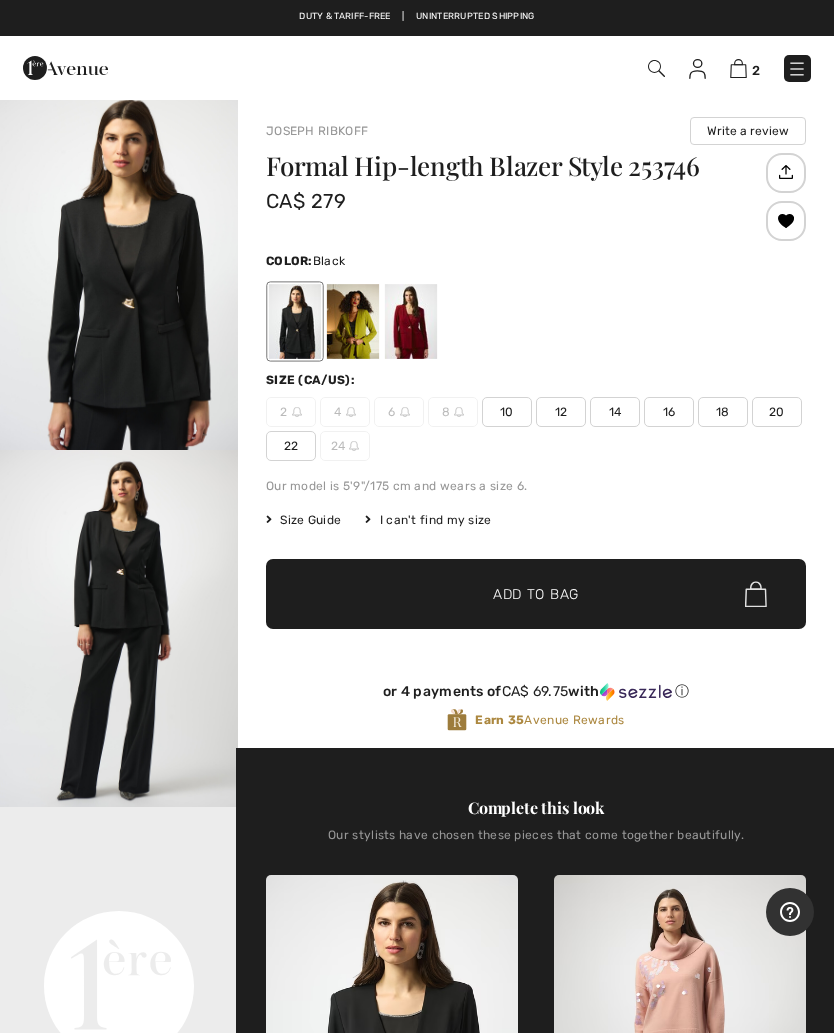 click at bounding box center [738, 68] 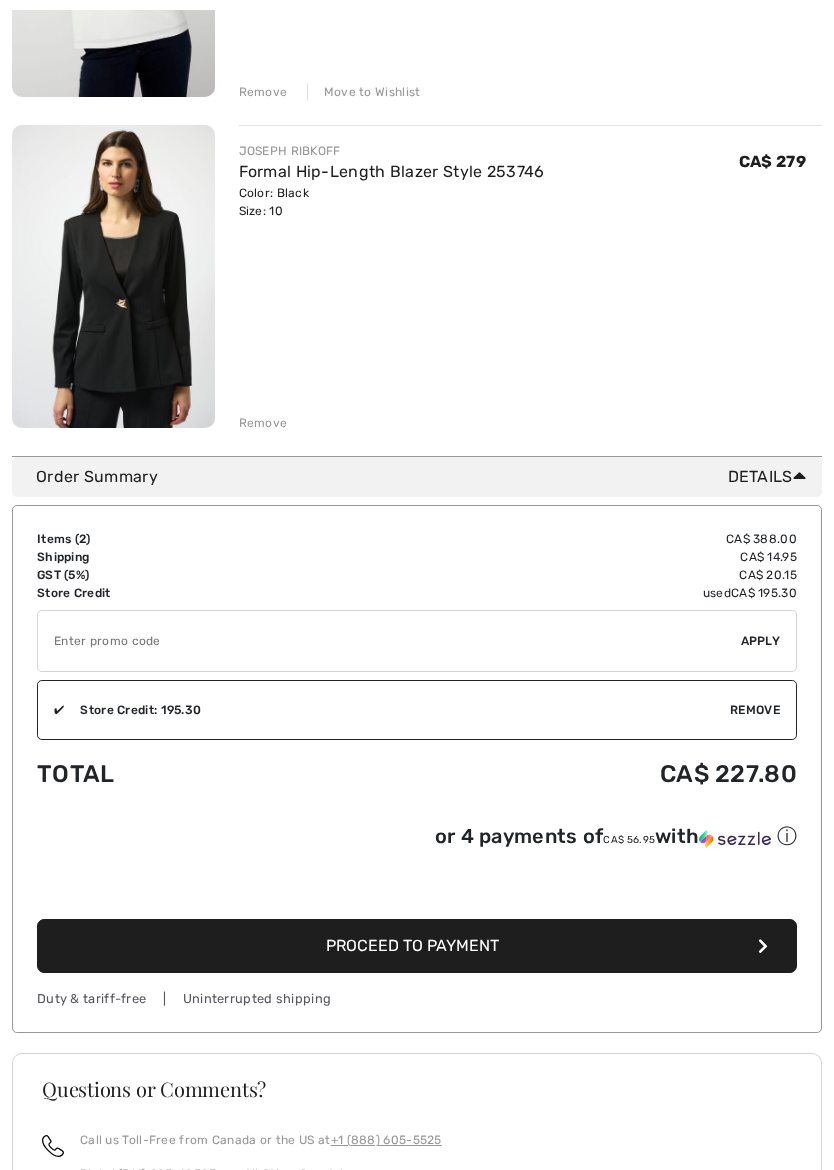 scroll, scrollTop: 503, scrollLeft: 0, axis: vertical 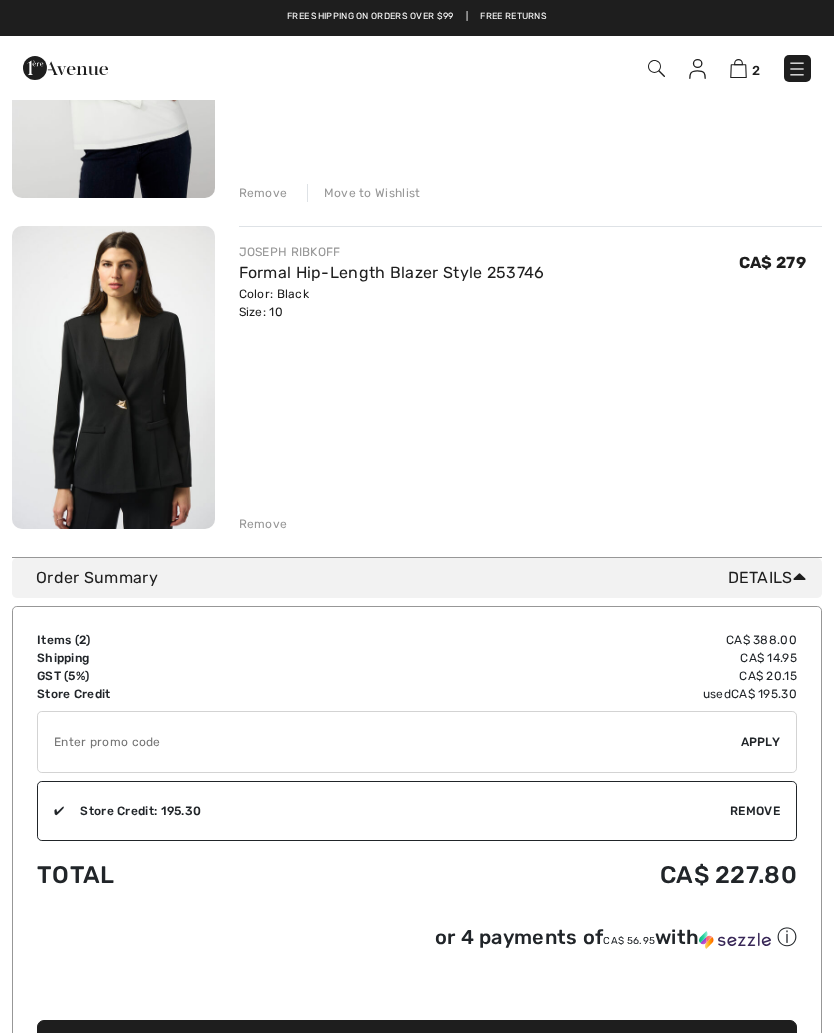 click at bounding box center [113, 377] 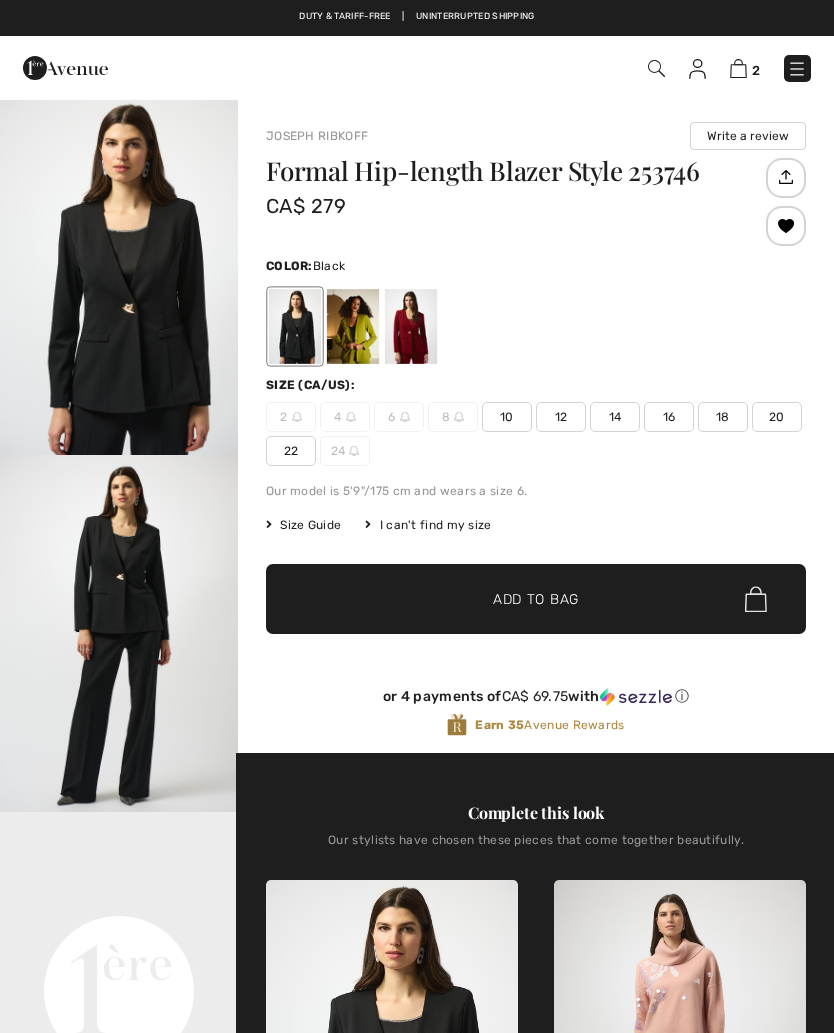 scroll, scrollTop: 0, scrollLeft: 0, axis: both 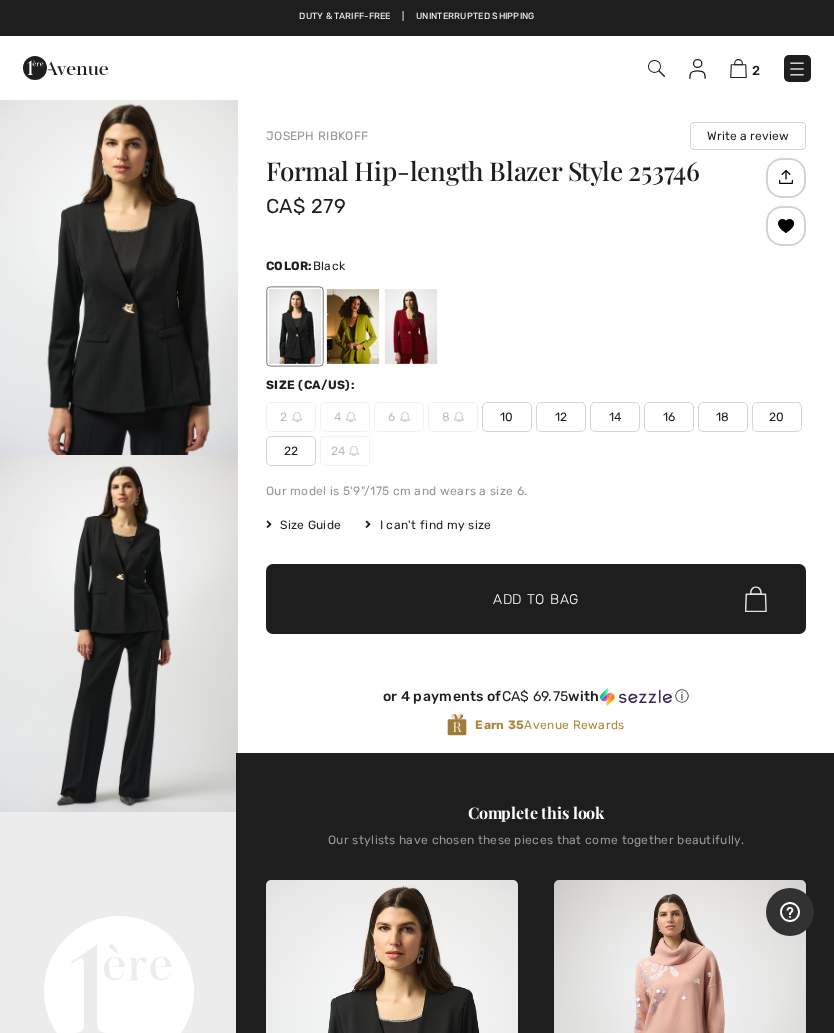 click at bounding box center [738, 68] 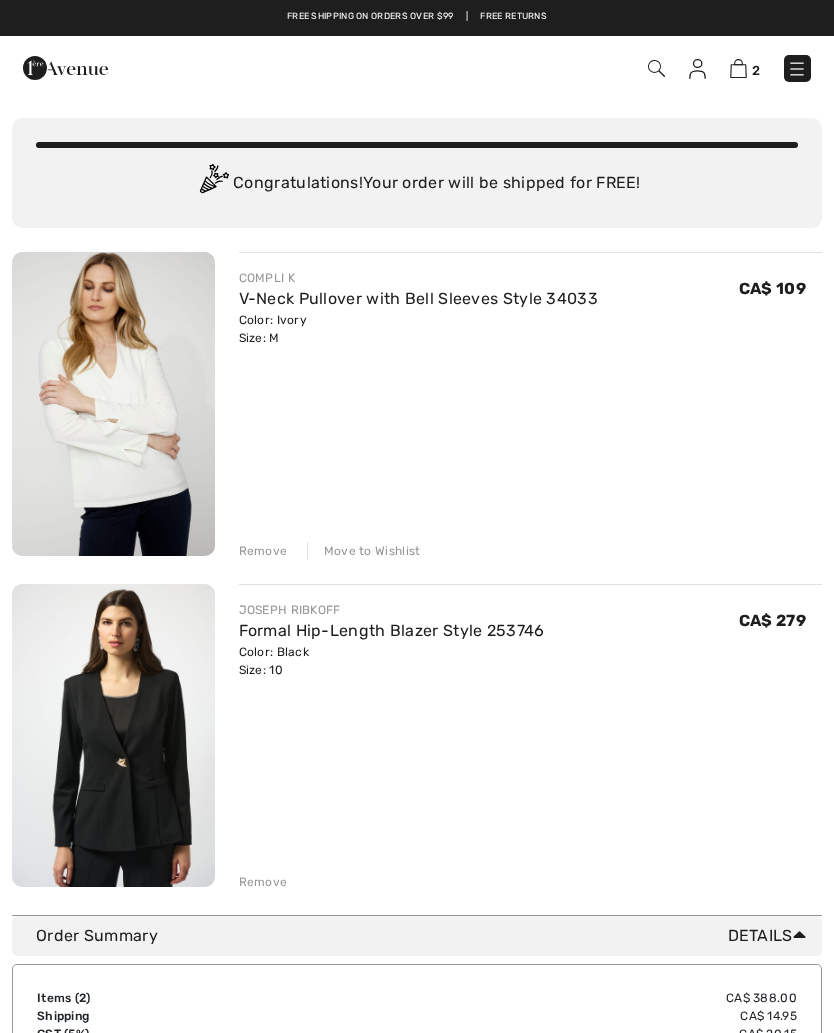scroll, scrollTop: 0, scrollLeft: 0, axis: both 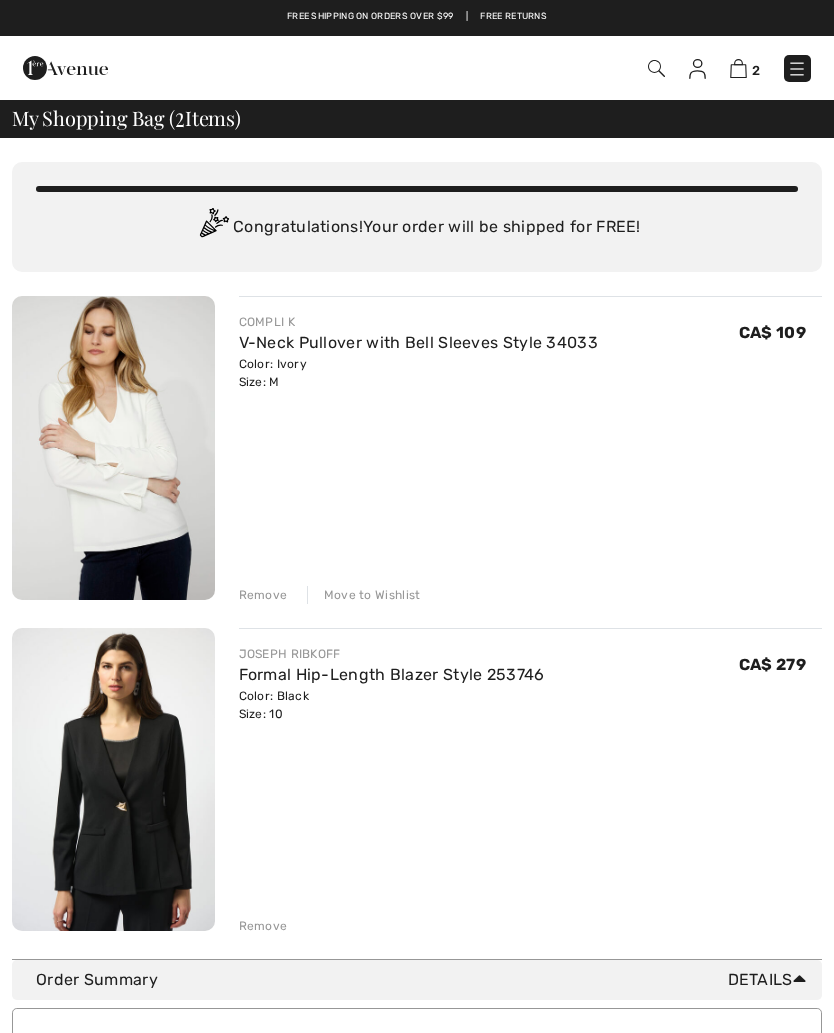 click at bounding box center (697, 69) 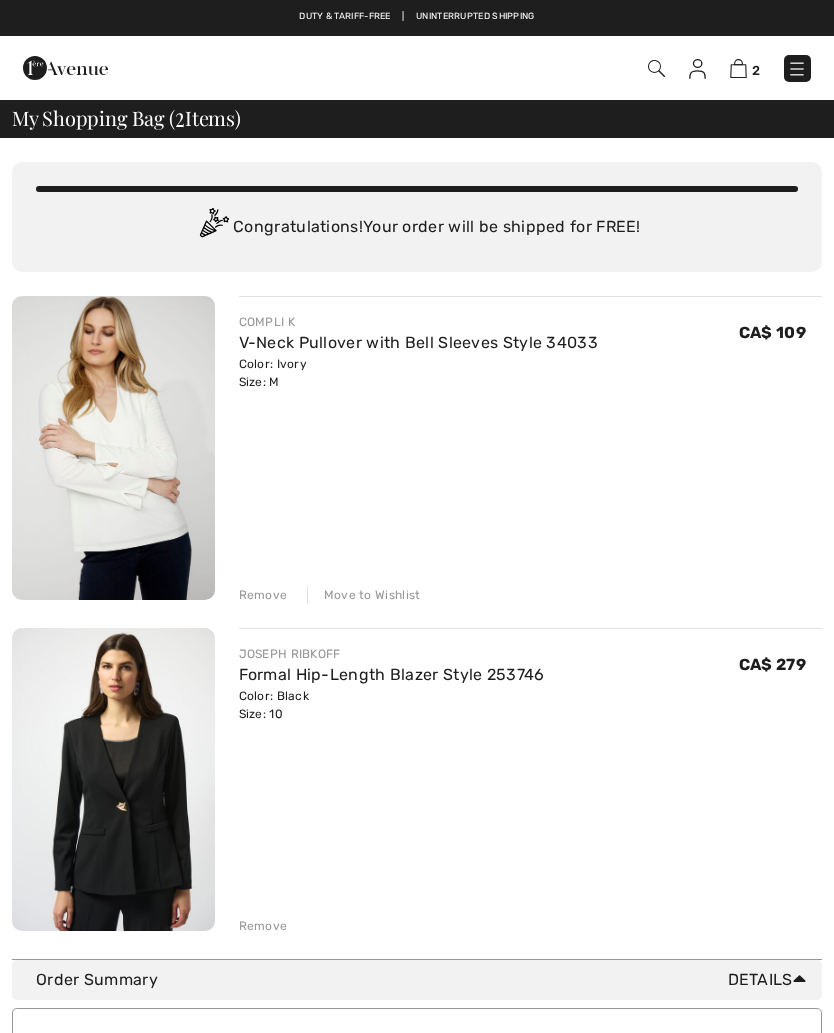 click at bounding box center [697, 69] 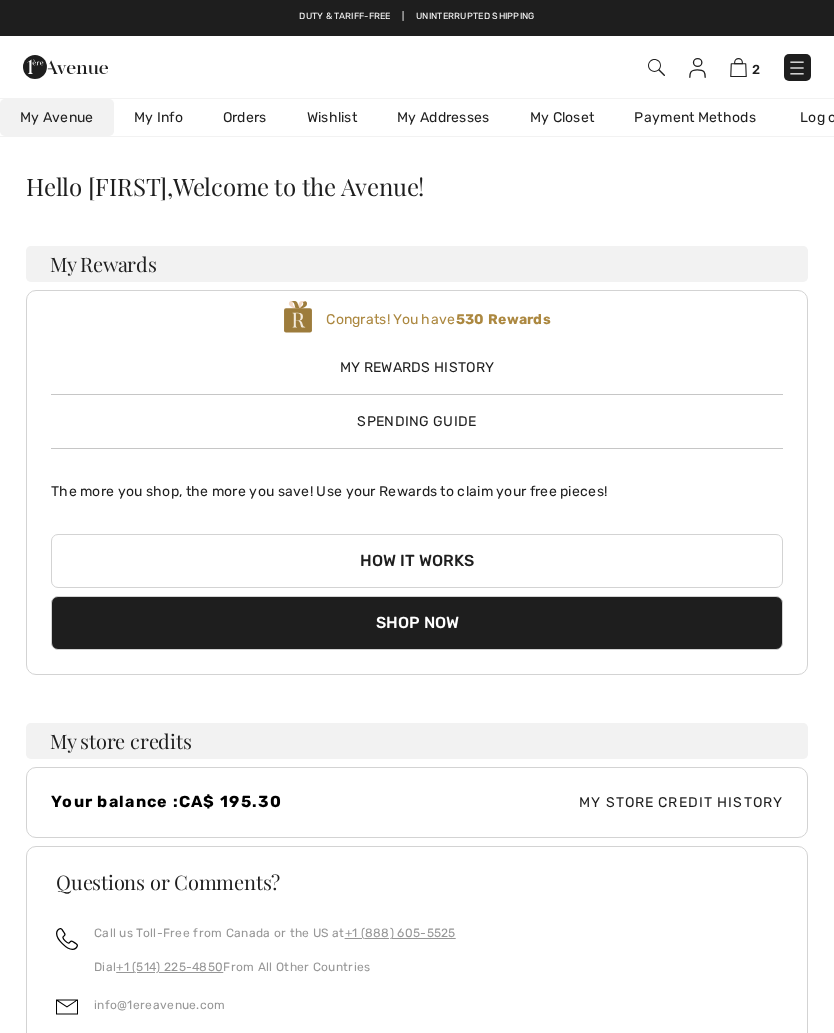 scroll, scrollTop: 0, scrollLeft: 0, axis: both 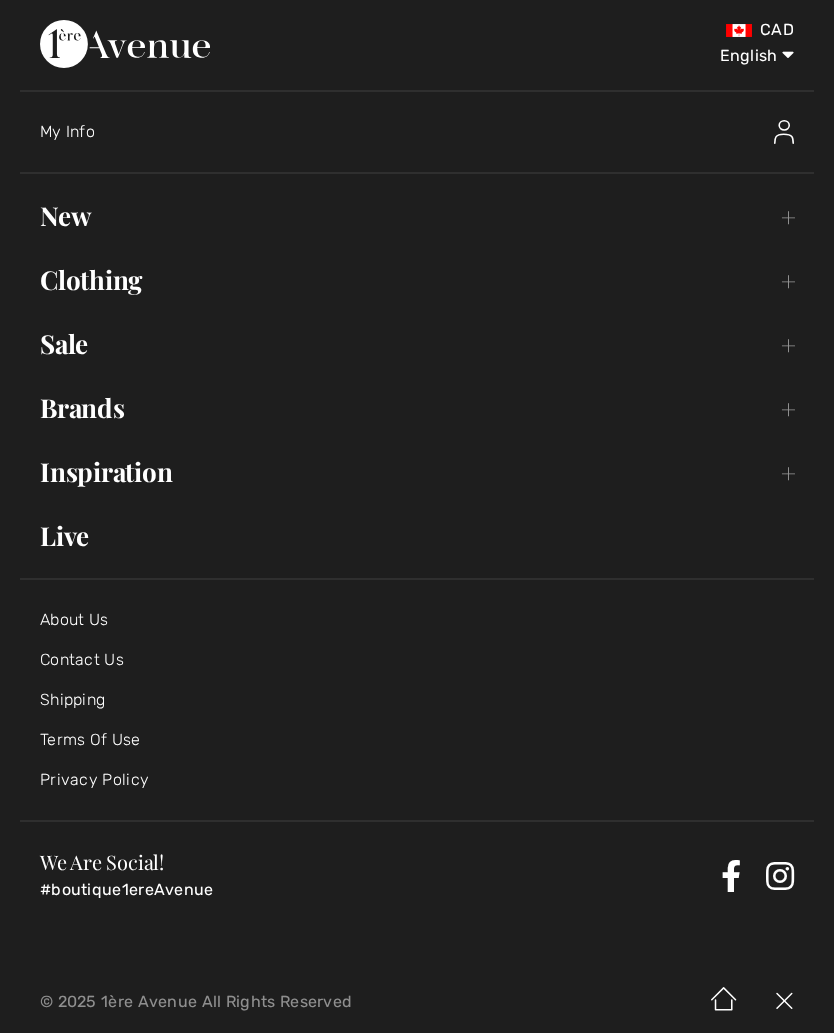 click at bounding box center (784, 132) 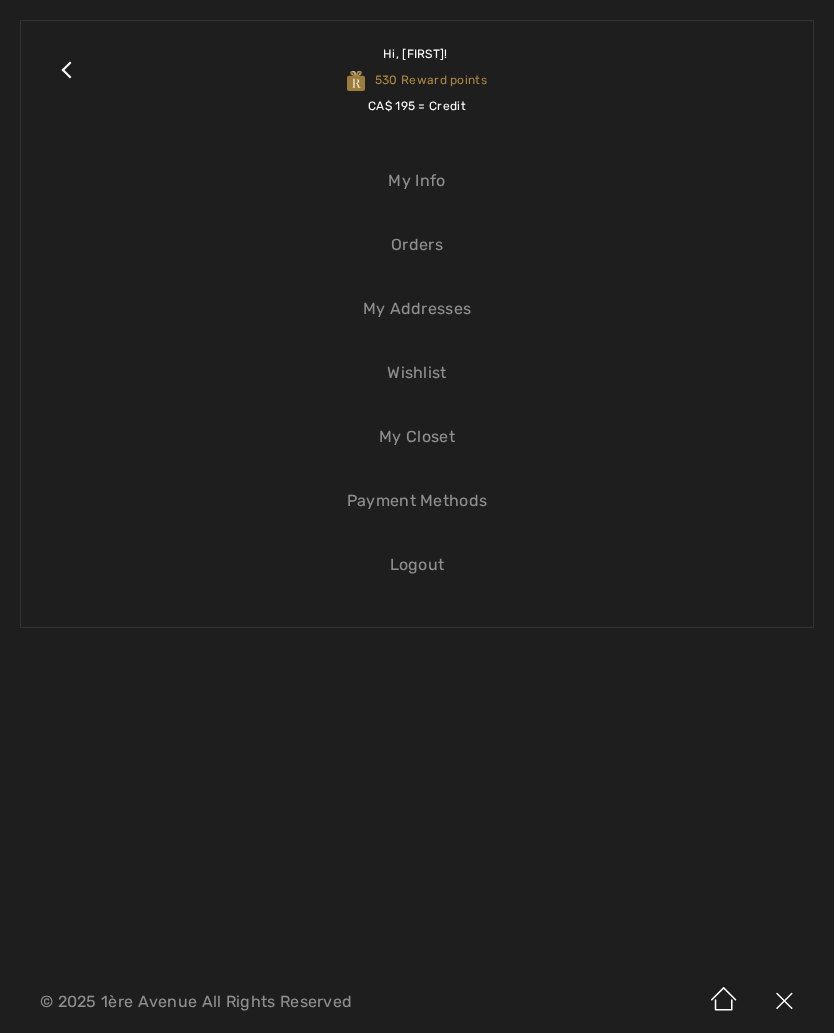 click on "Logout" at bounding box center [417, 565] 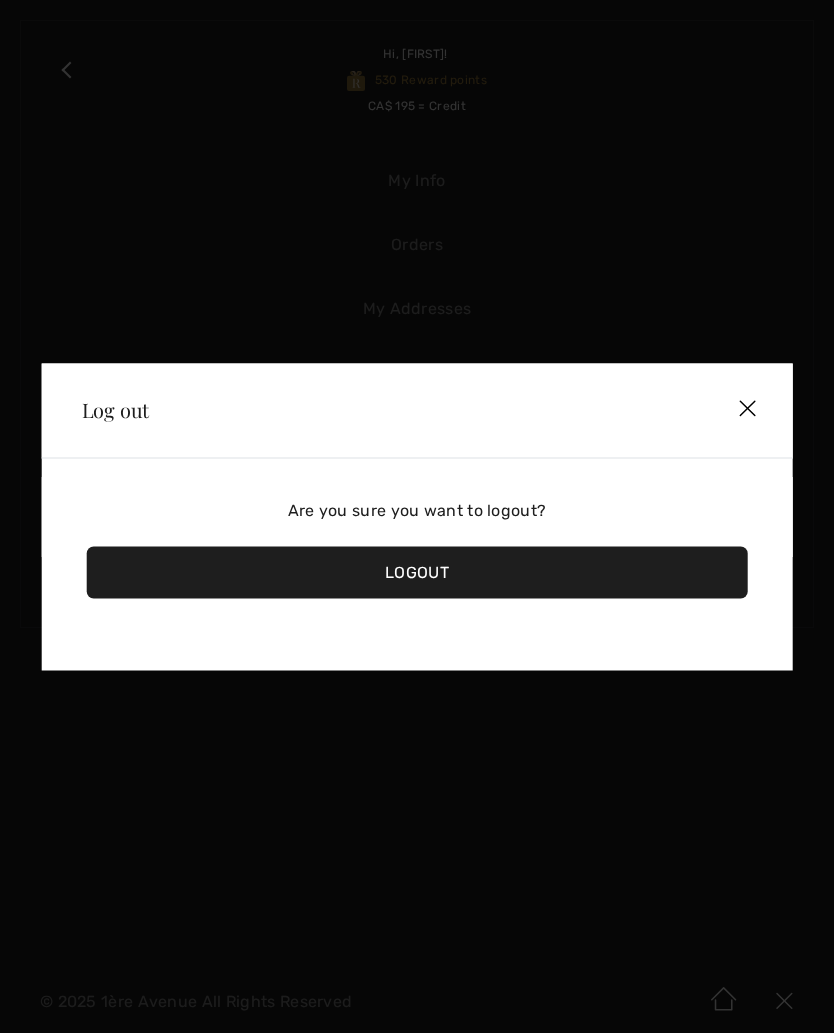 click on "Logout" at bounding box center (417, 572) 